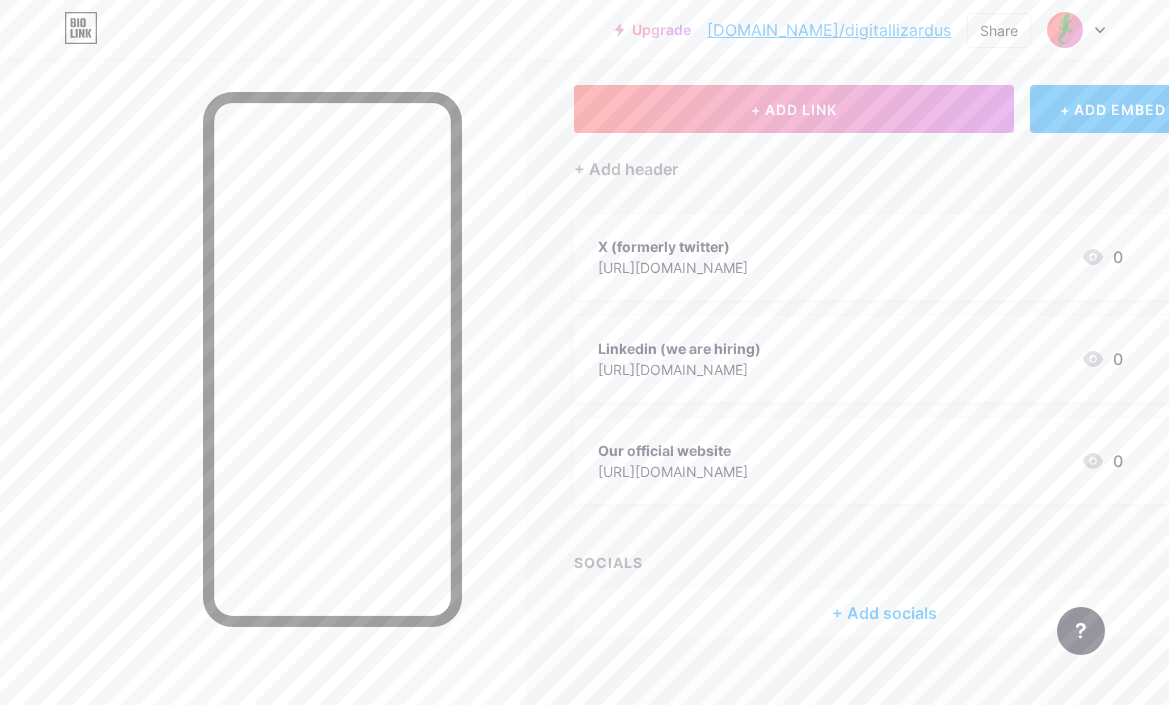 scroll, scrollTop: 0, scrollLeft: 0, axis: both 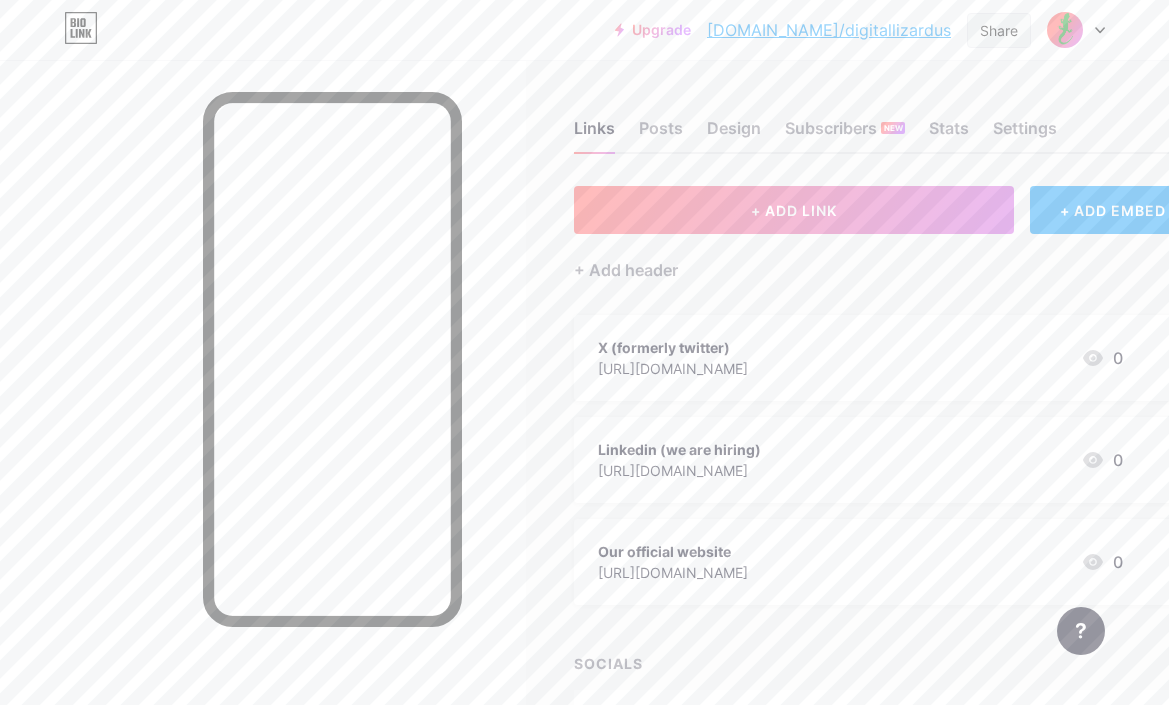 click on "Share" at bounding box center (999, 30) 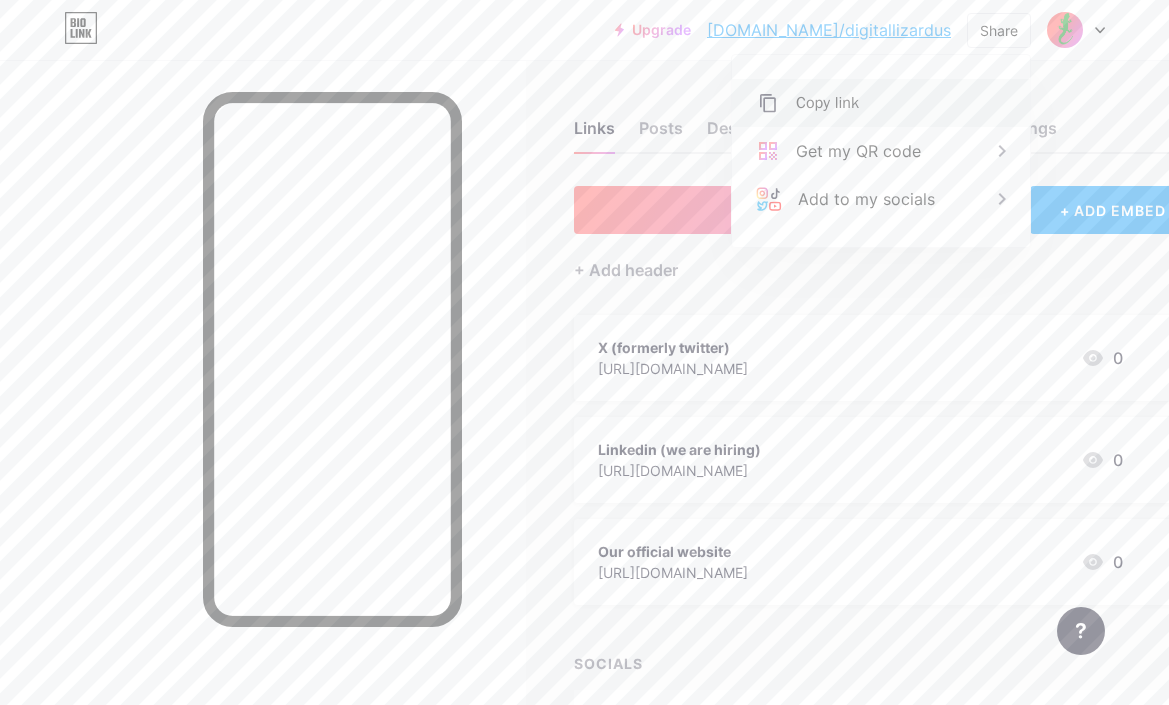 click on "Copy link" at bounding box center [881, 103] 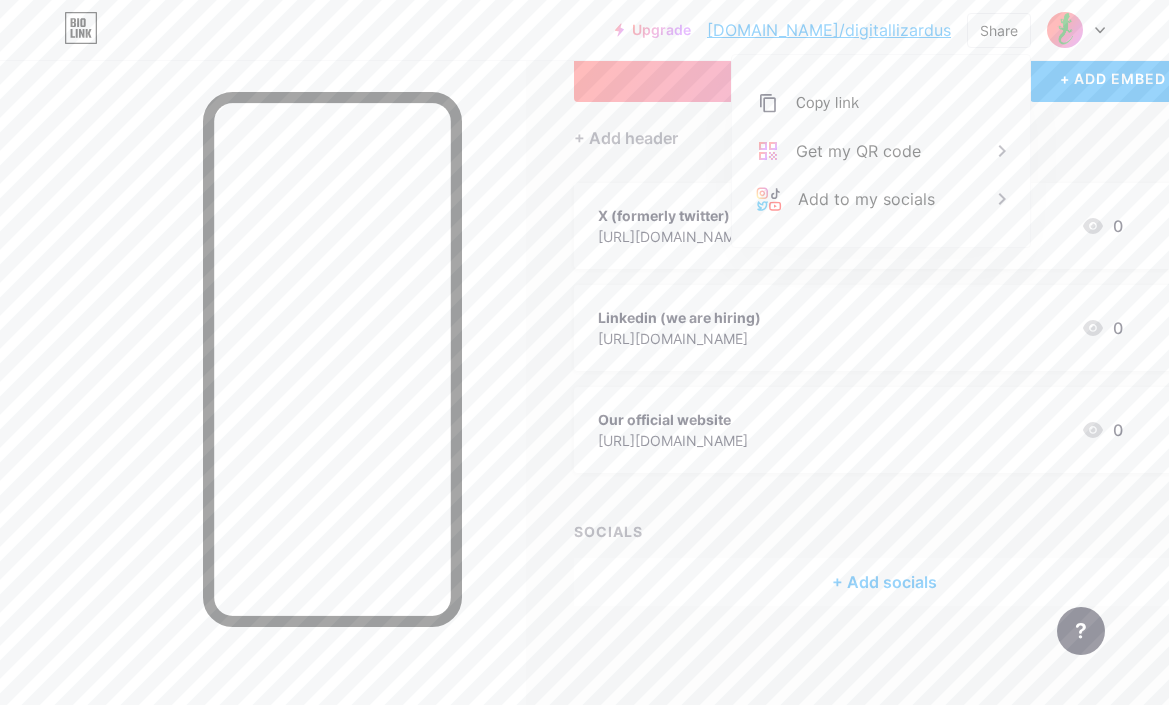 click on "+ Add socials" at bounding box center [884, 582] 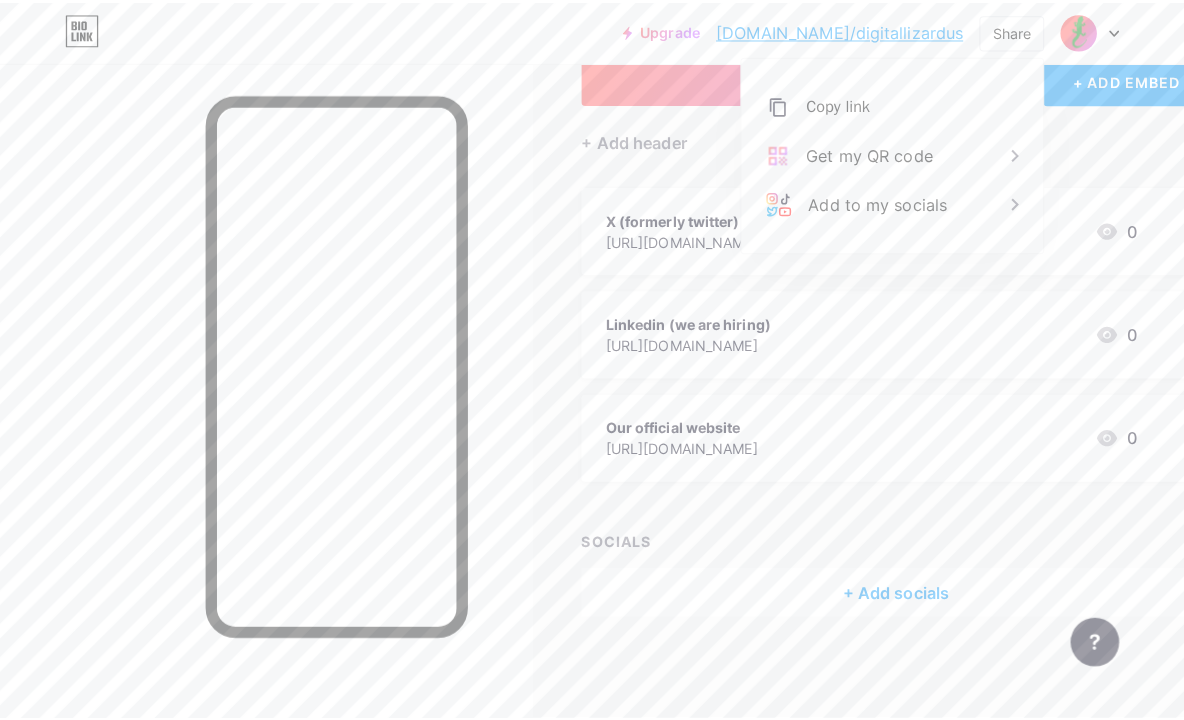 scroll, scrollTop: 117, scrollLeft: 0, axis: vertical 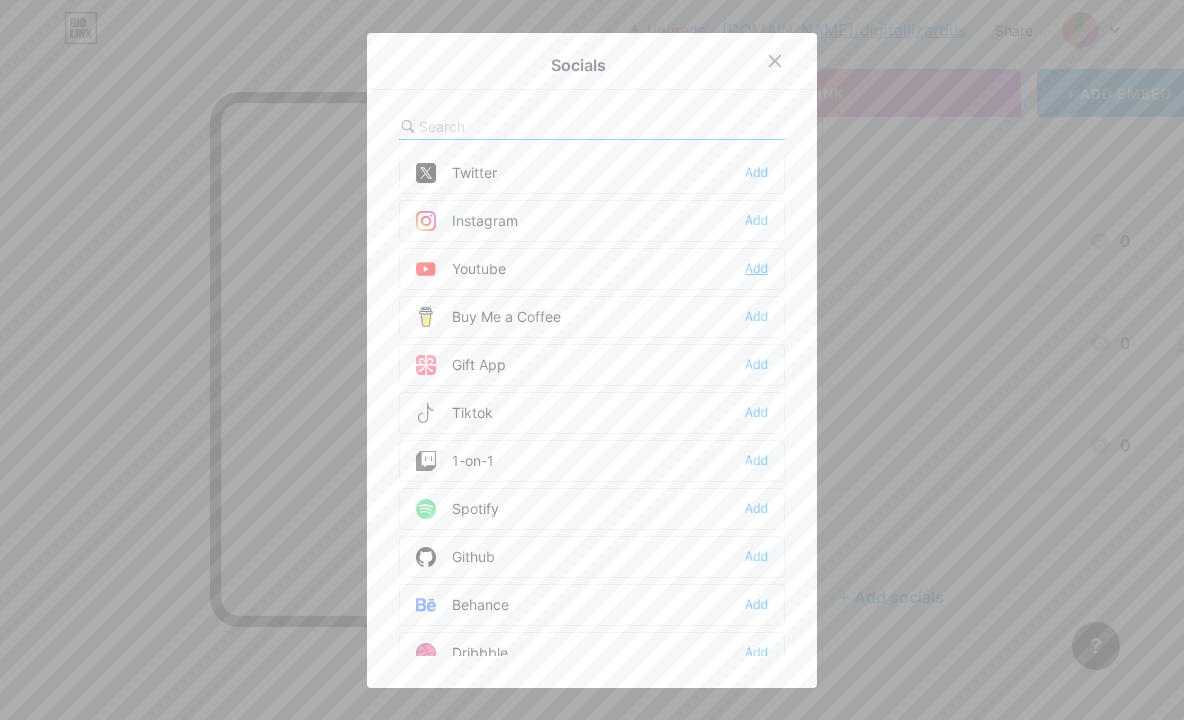 click on "Add" at bounding box center (756, 269) 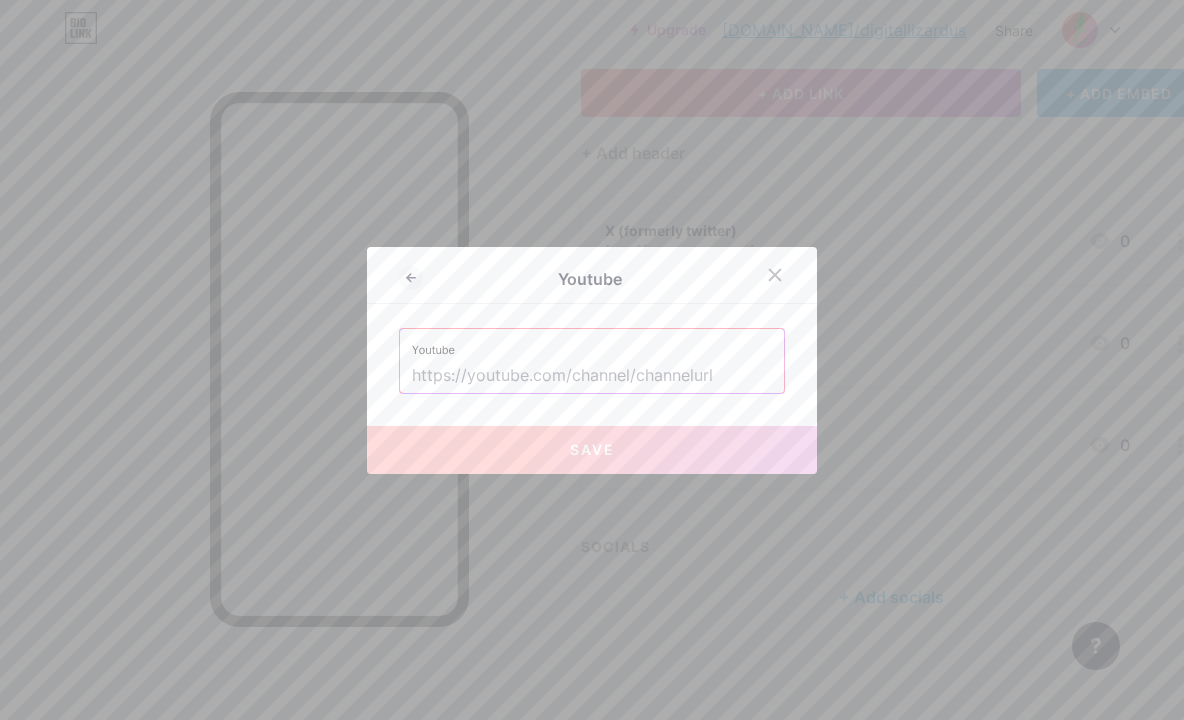 click at bounding box center [592, 376] 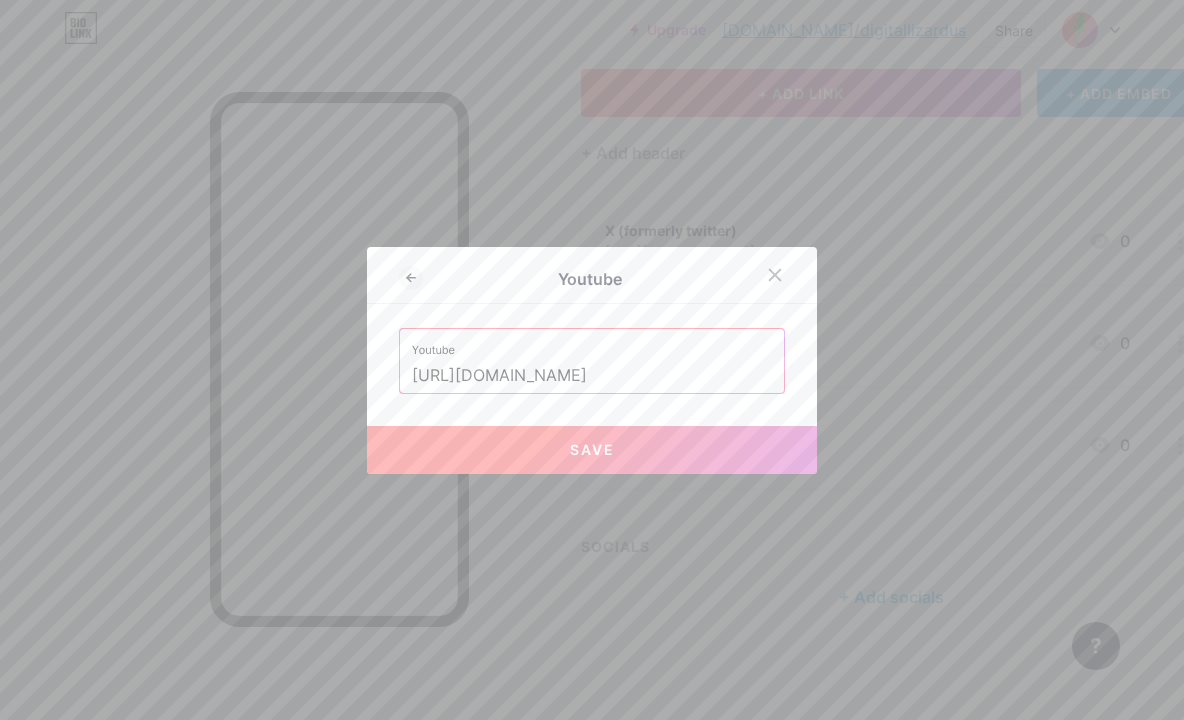 type on "[URL][DOMAIN_NAME]" 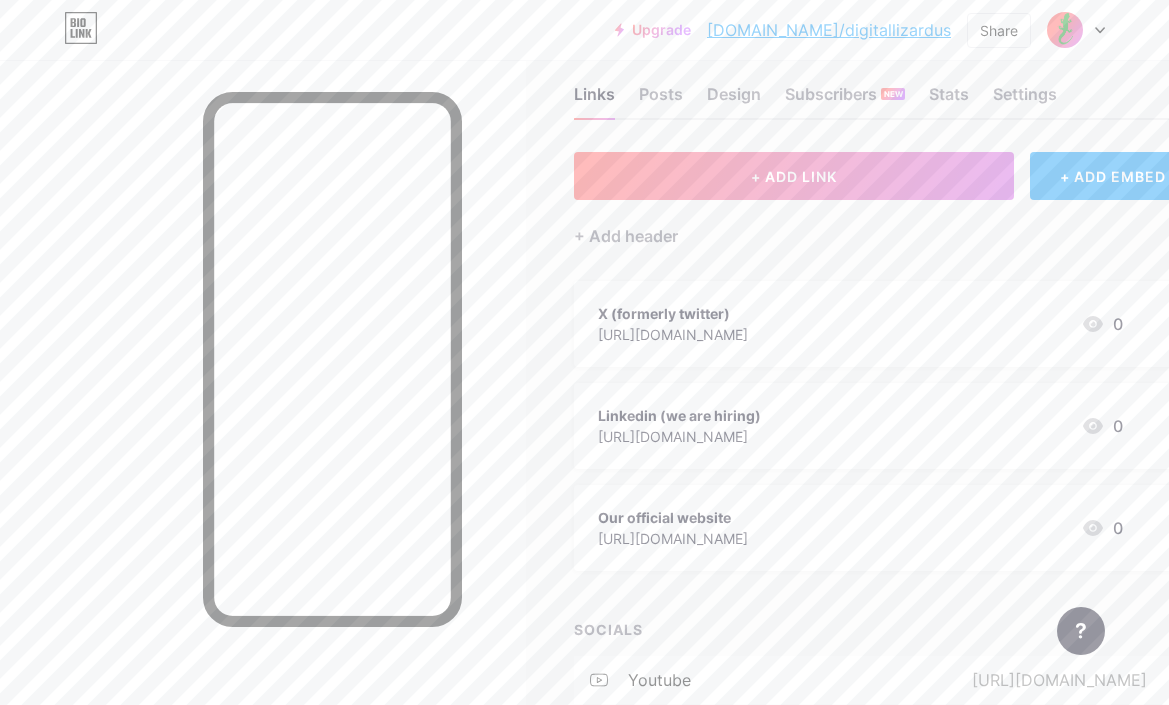 scroll, scrollTop: 0, scrollLeft: 0, axis: both 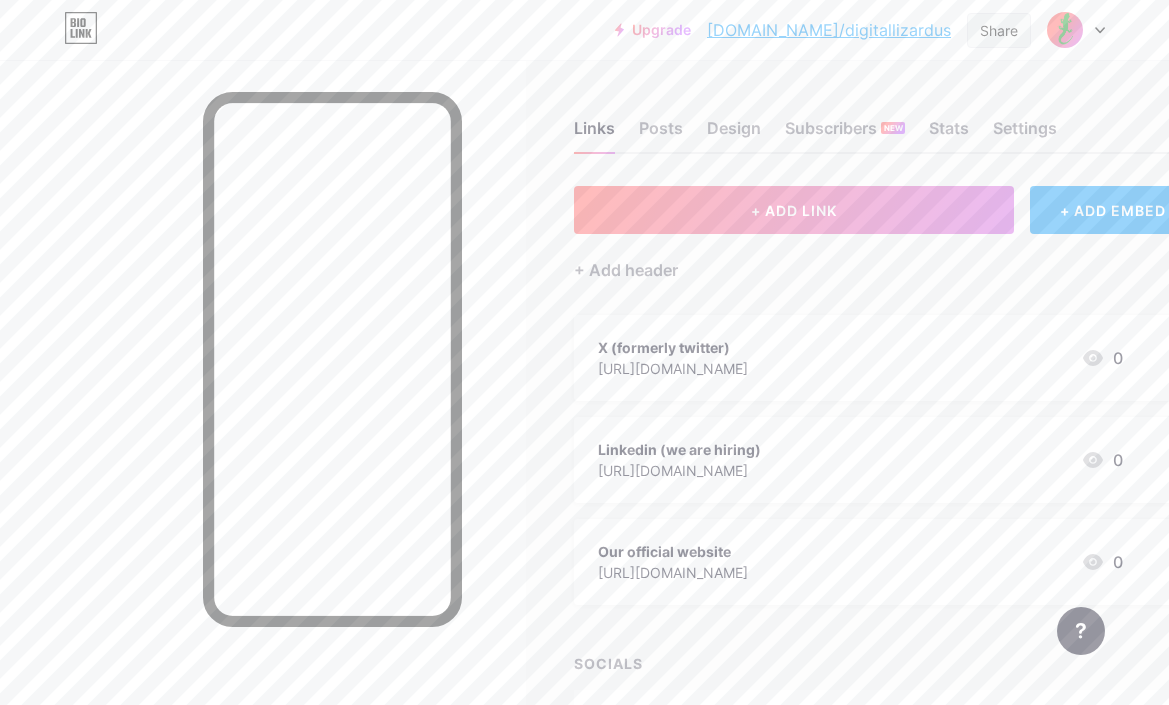 click on "Share" at bounding box center [999, 30] 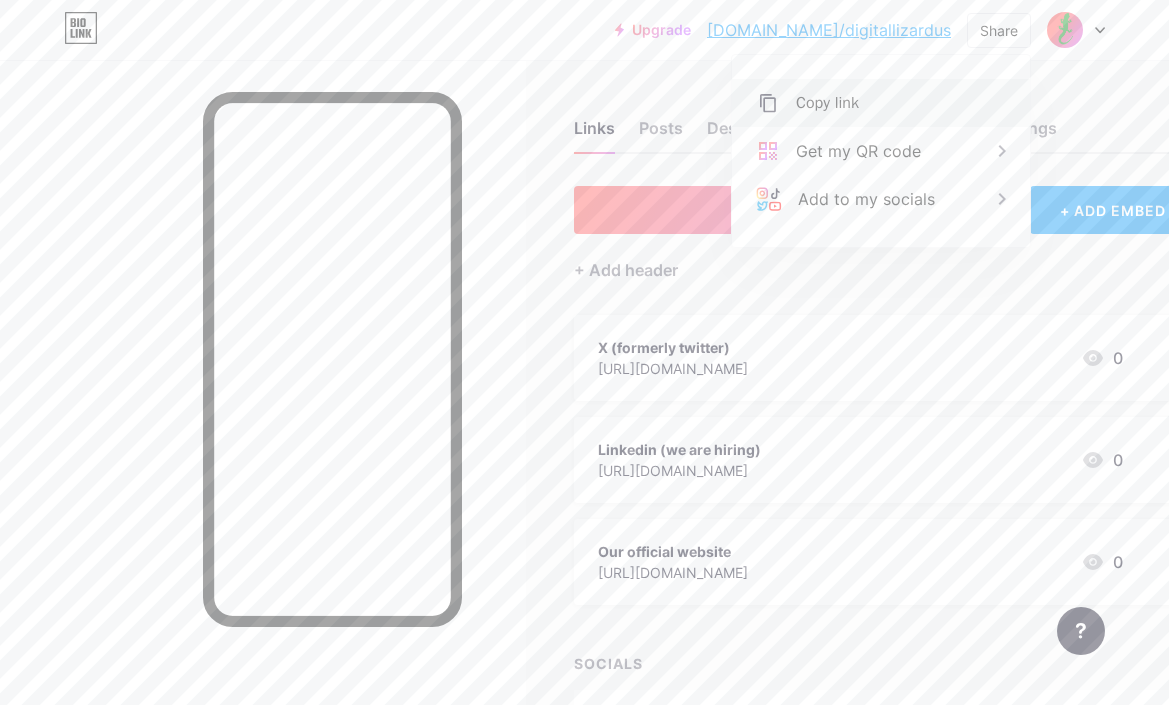 click on "Copy link" at bounding box center (827, 103) 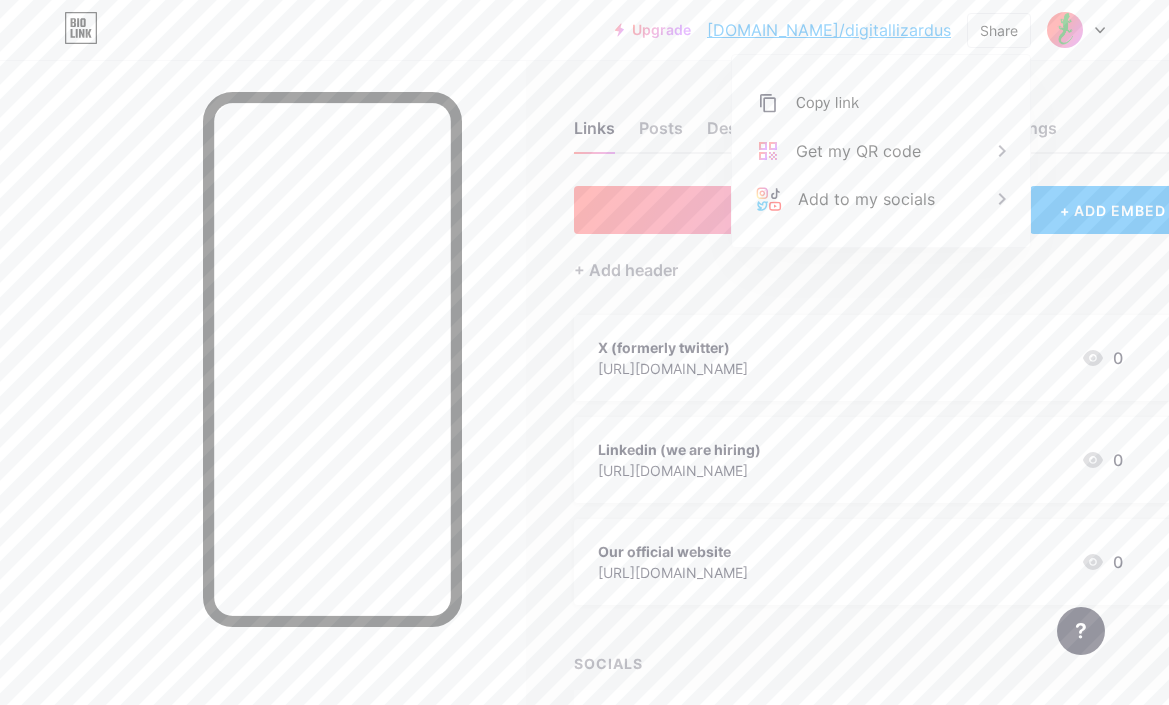 click on "+ ADD LINK     + ADD EMBED
+ Add header
X (formerly twitter)
https://x.com/digitallizardus
0
Linkedin (we are hiring)
https://www.linkedin.com/in/akram-mofakir-033803374/
0
Our official website
https://digital-lizard.us/
0
SOCIALS
youtube
https://www.youtube.com/@digital-lizard-us               + Add socials" at bounding box center (884, 492) 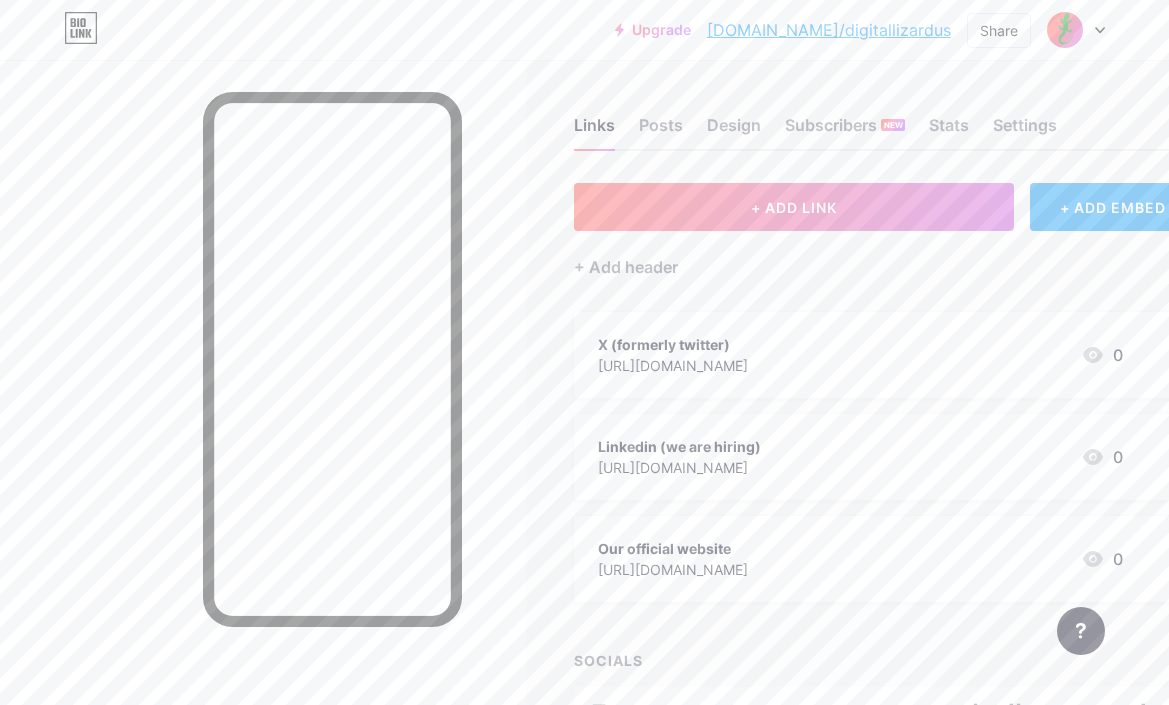 scroll, scrollTop: 0, scrollLeft: 0, axis: both 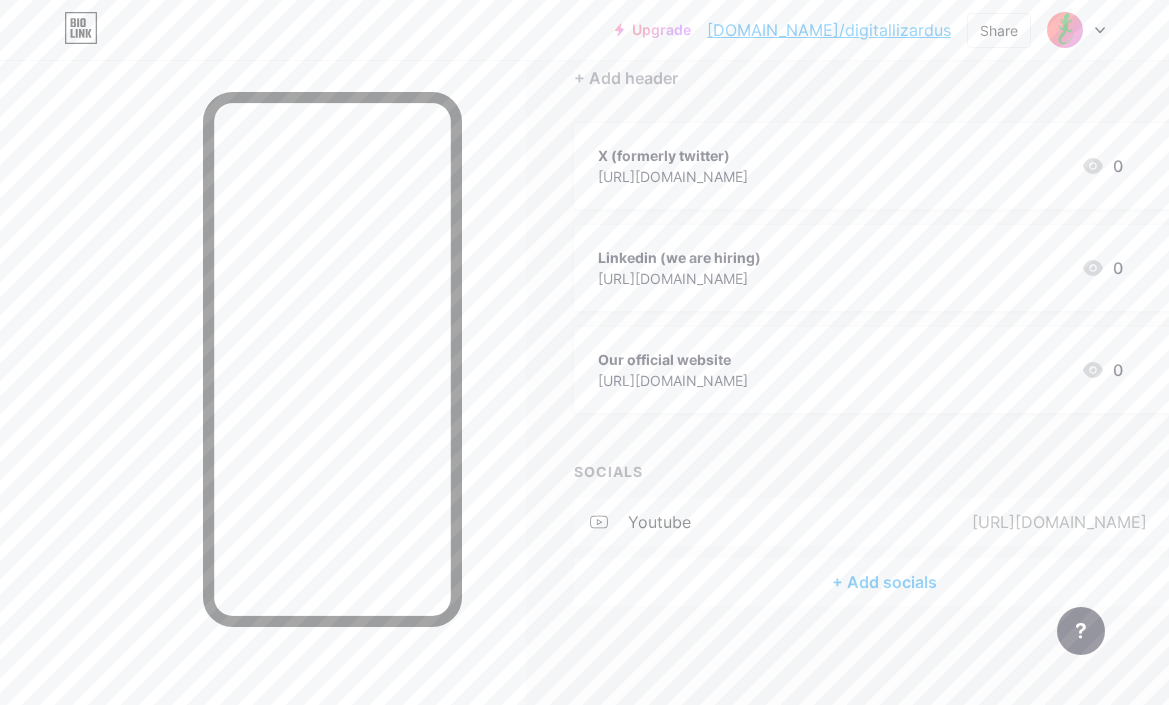 click on "+ Add socials" at bounding box center (884, 582) 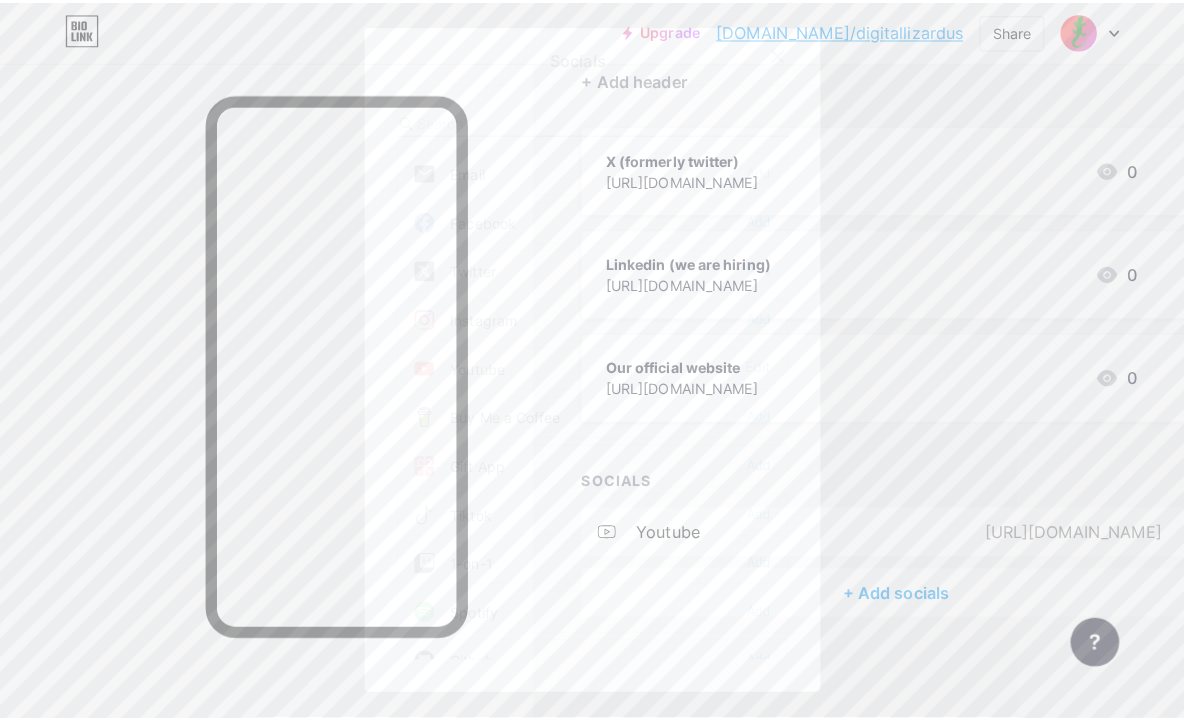 scroll, scrollTop: 177, scrollLeft: 0, axis: vertical 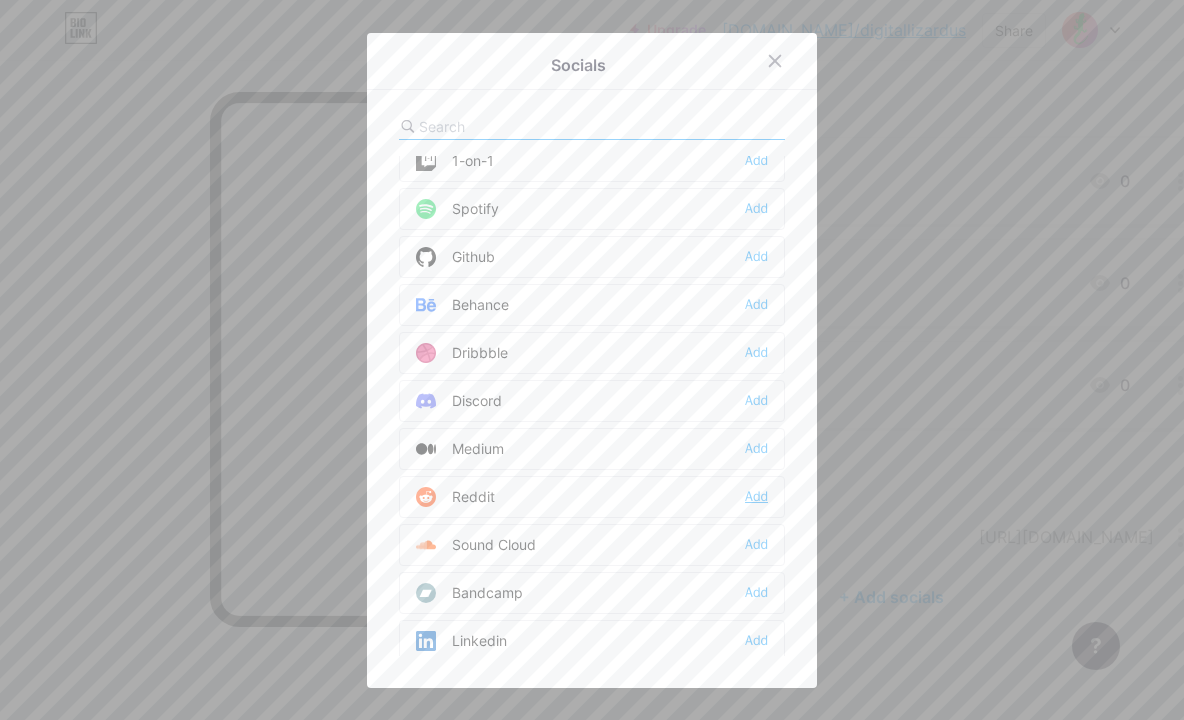 click on "Add" at bounding box center [756, 497] 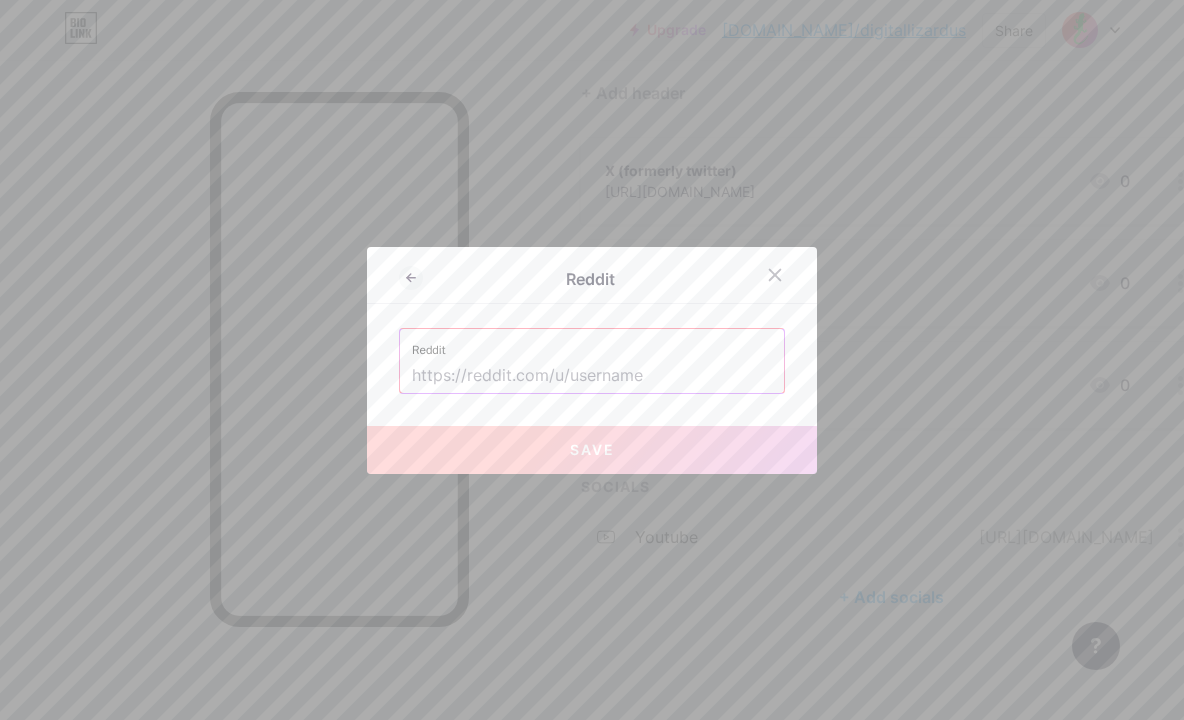 click at bounding box center (592, 376) 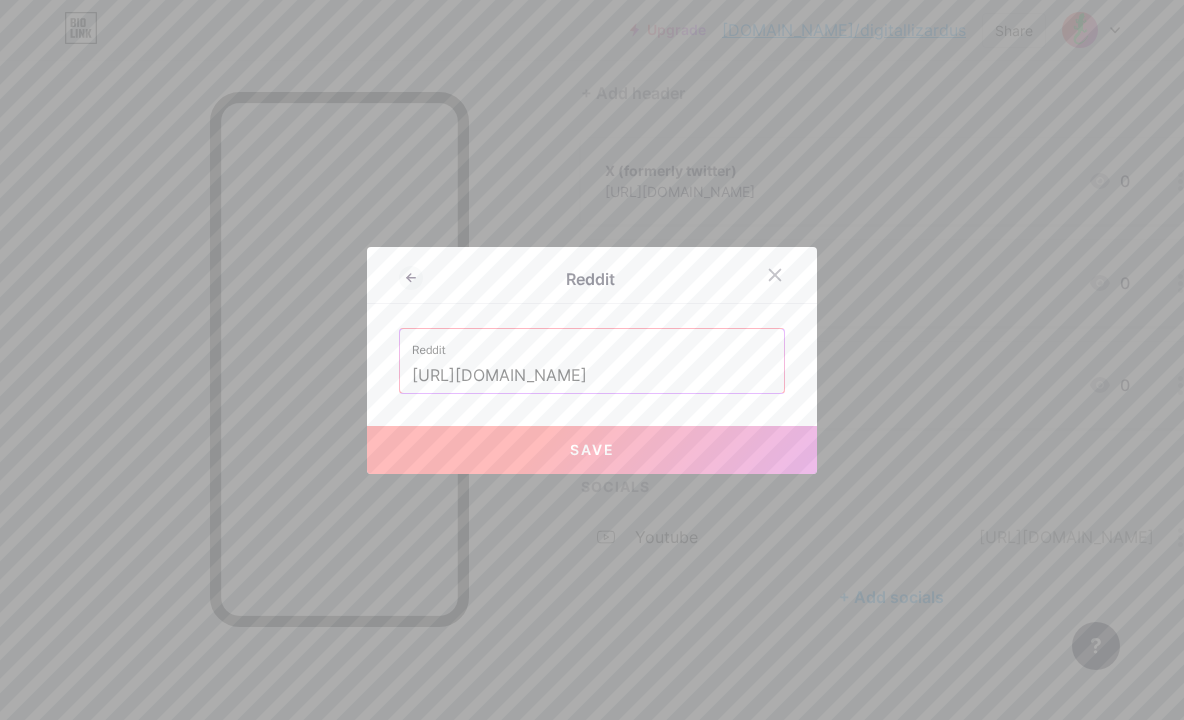 type on "[URL][DOMAIN_NAME]" 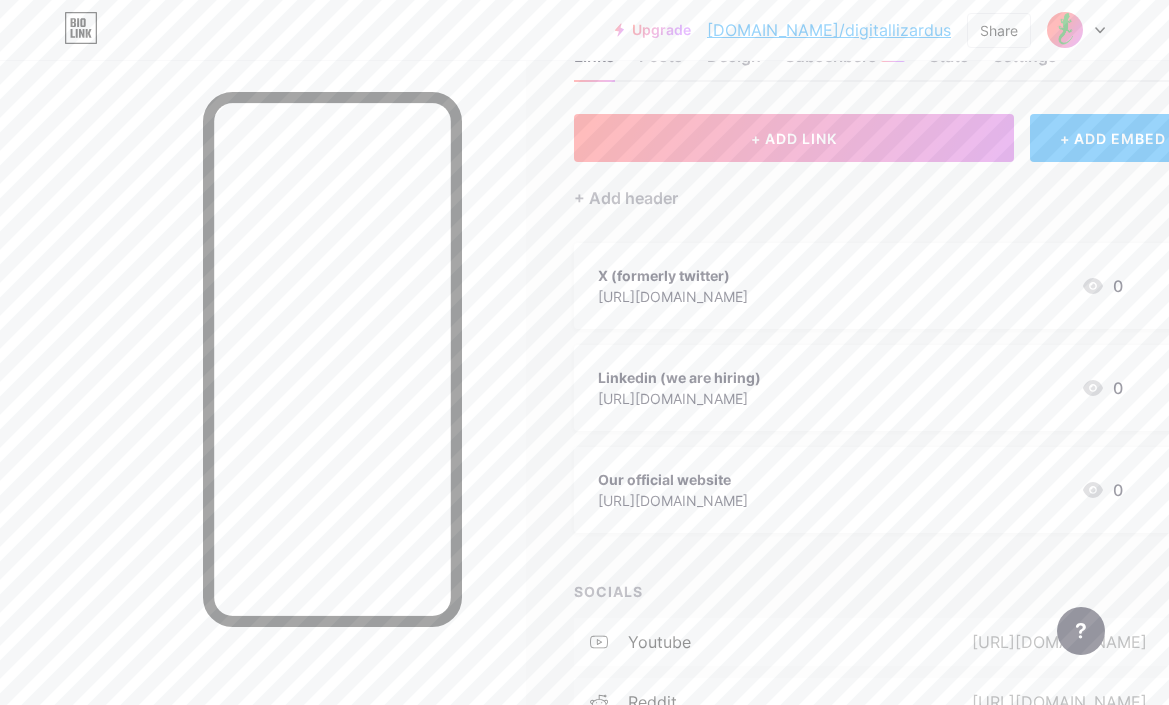 scroll, scrollTop: 0, scrollLeft: 0, axis: both 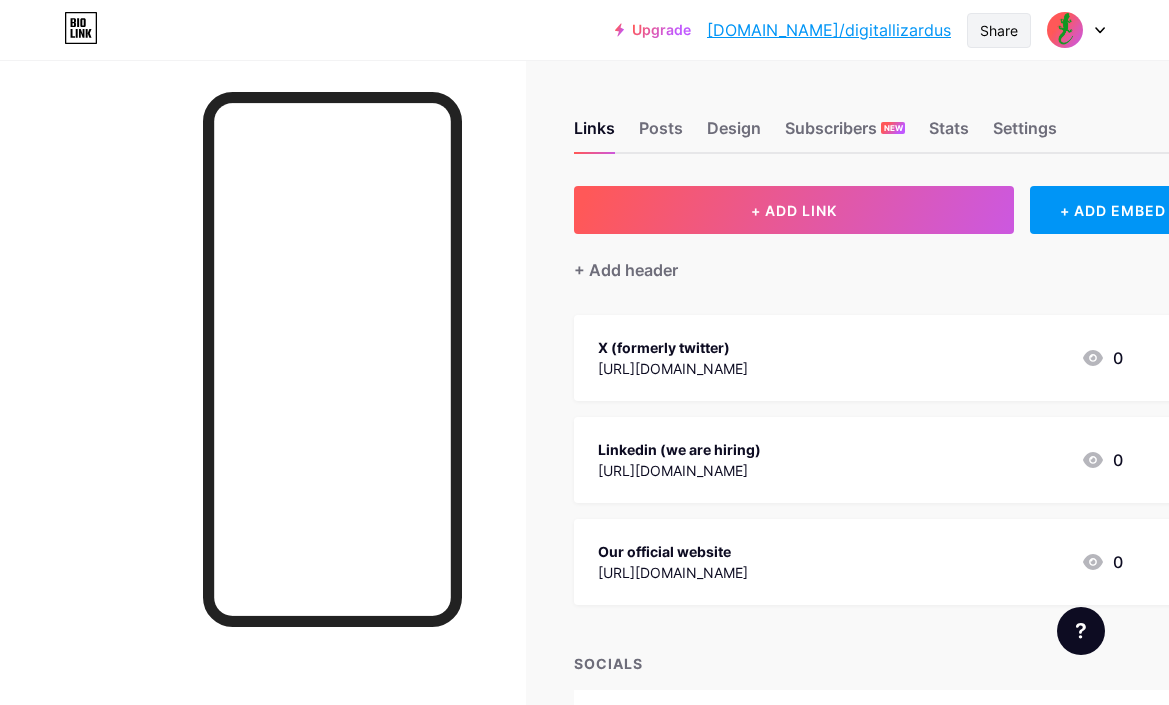 click on "Share" at bounding box center [999, 30] 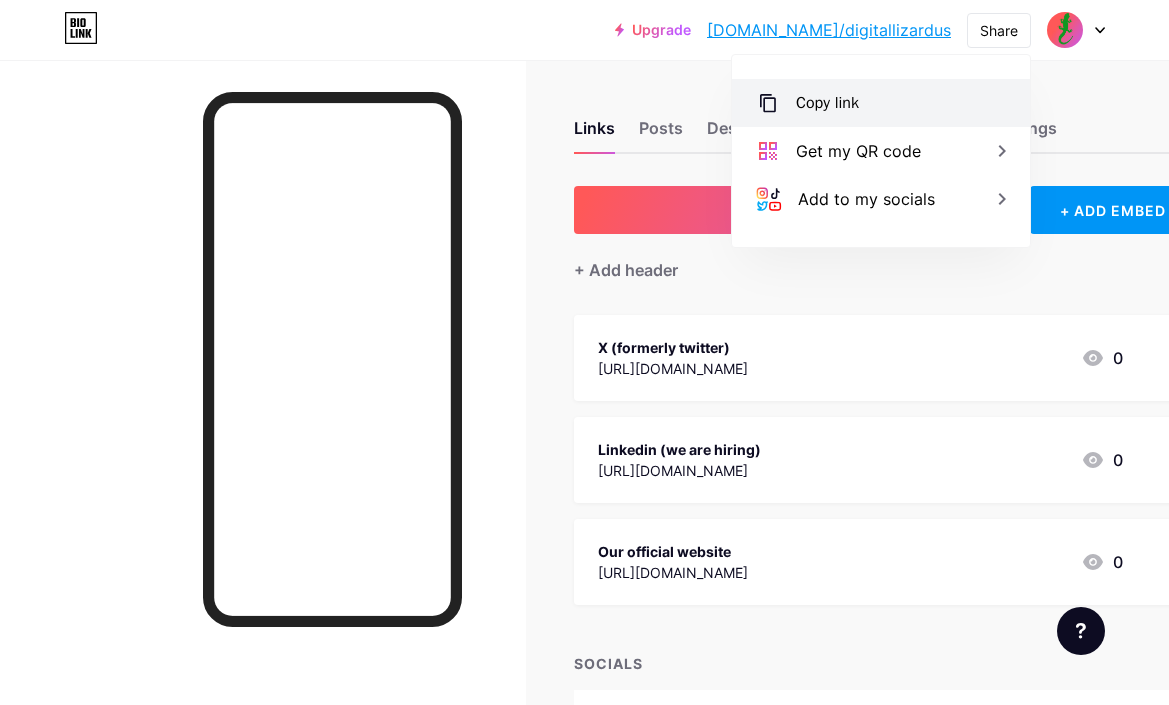 click on "Copy link" at bounding box center (881, 103) 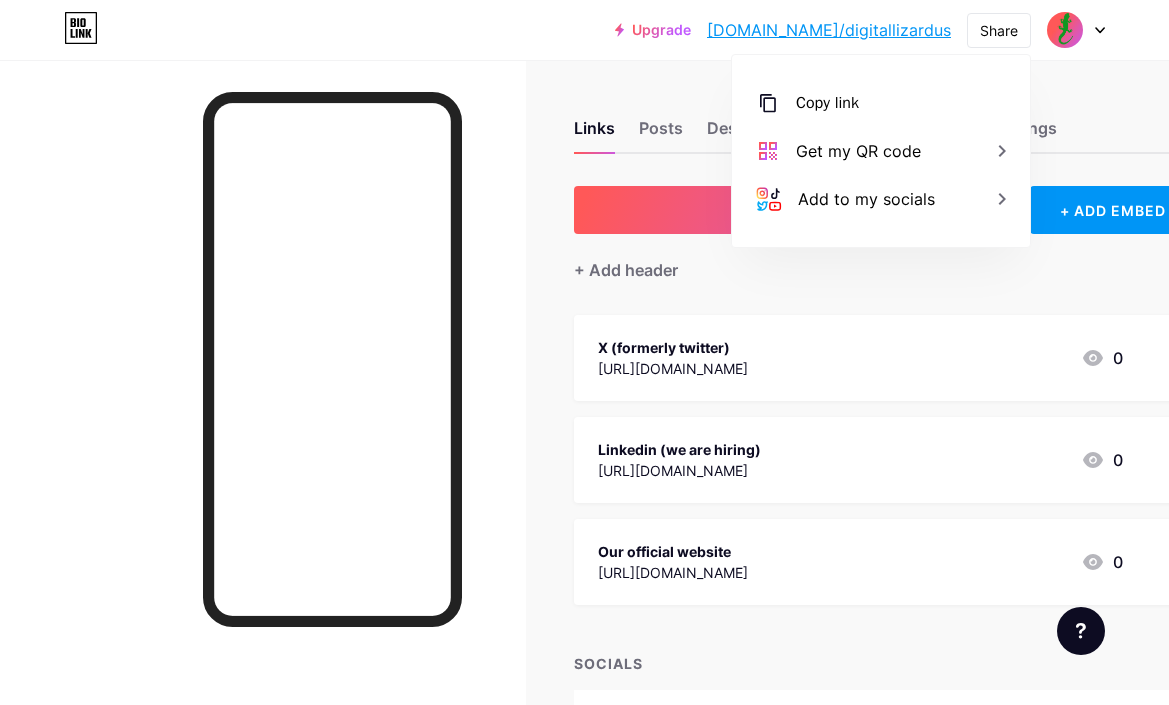 click on "+ Add header" at bounding box center [884, 258] 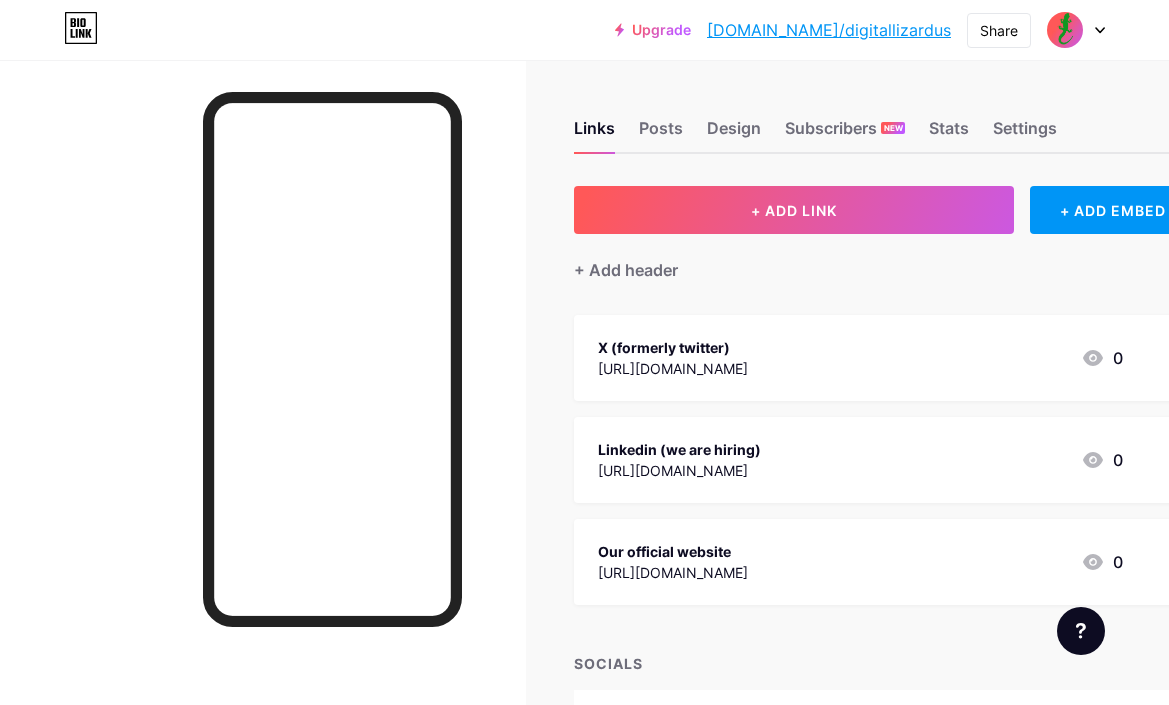click on "Links
Posts
Design
Subscribers
NEW
Stats
Settings" at bounding box center (884, 119) 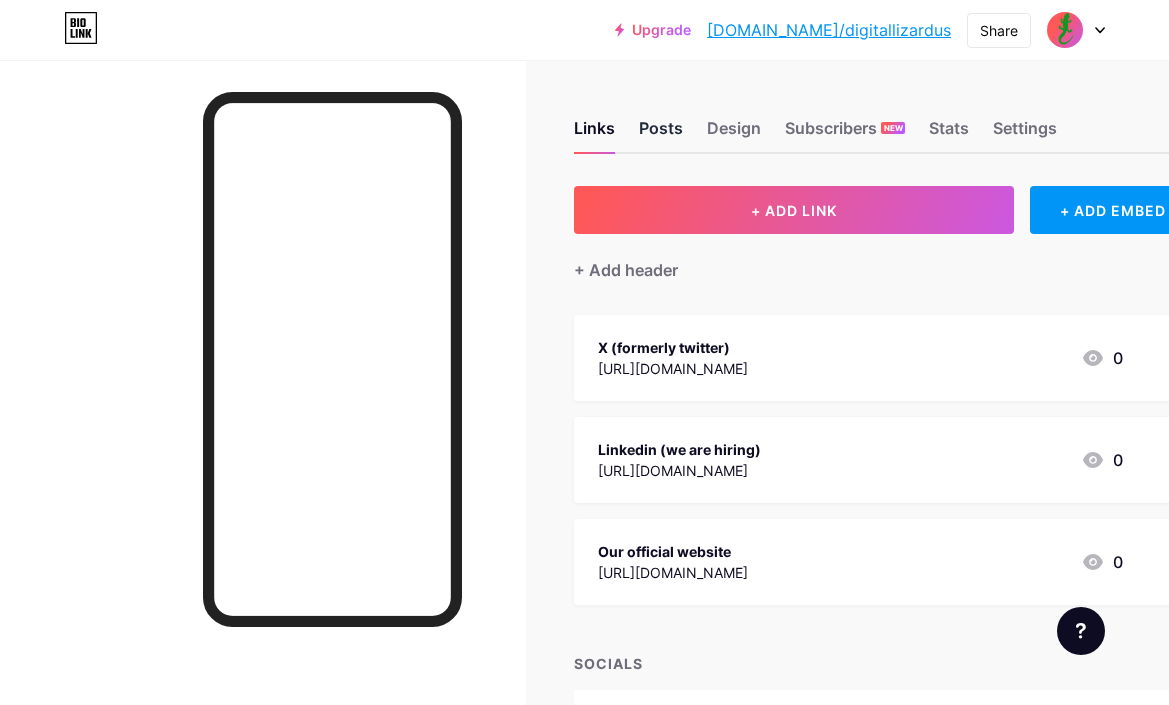 click on "Posts" at bounding box center (661, 134) 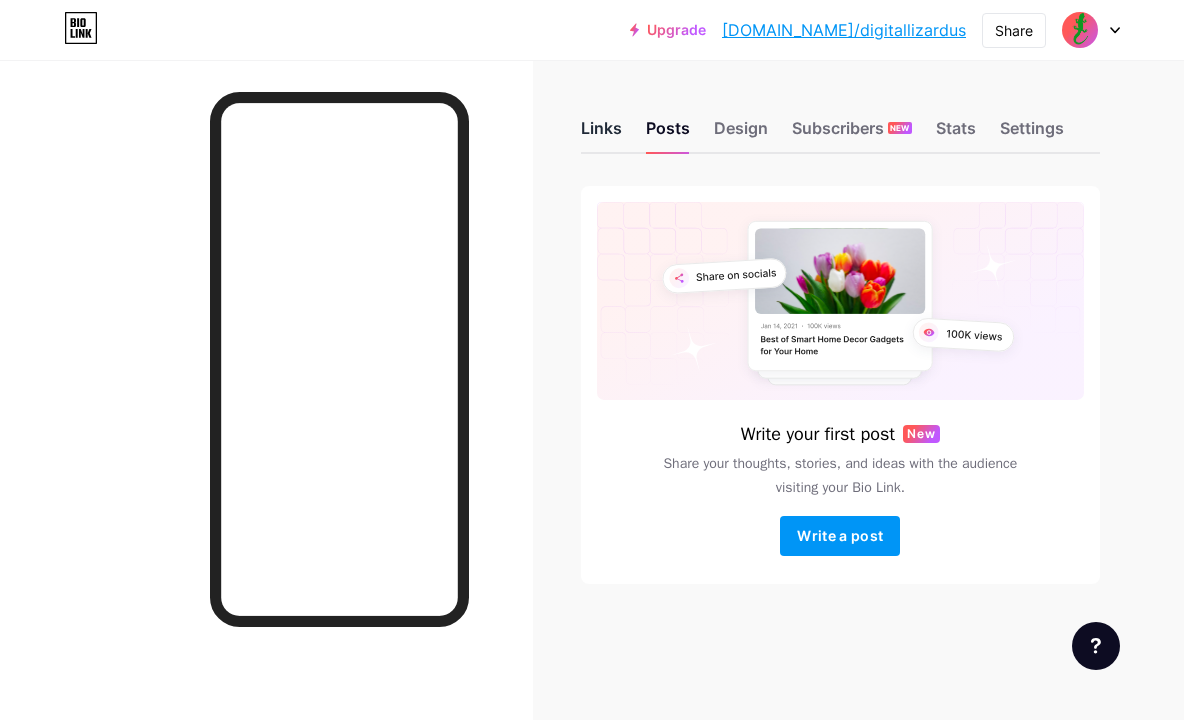 click on "Links" at bounding box center [601, 134] 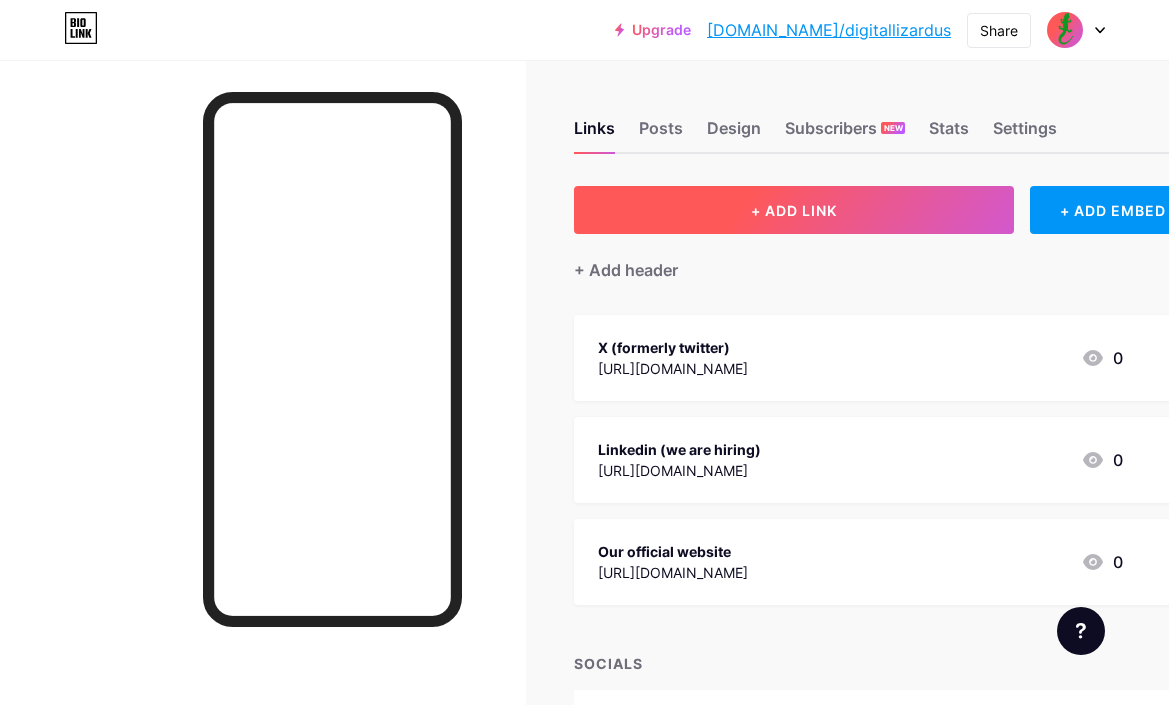 click on "+ ADD LINK" at bounding box center (794, 210) 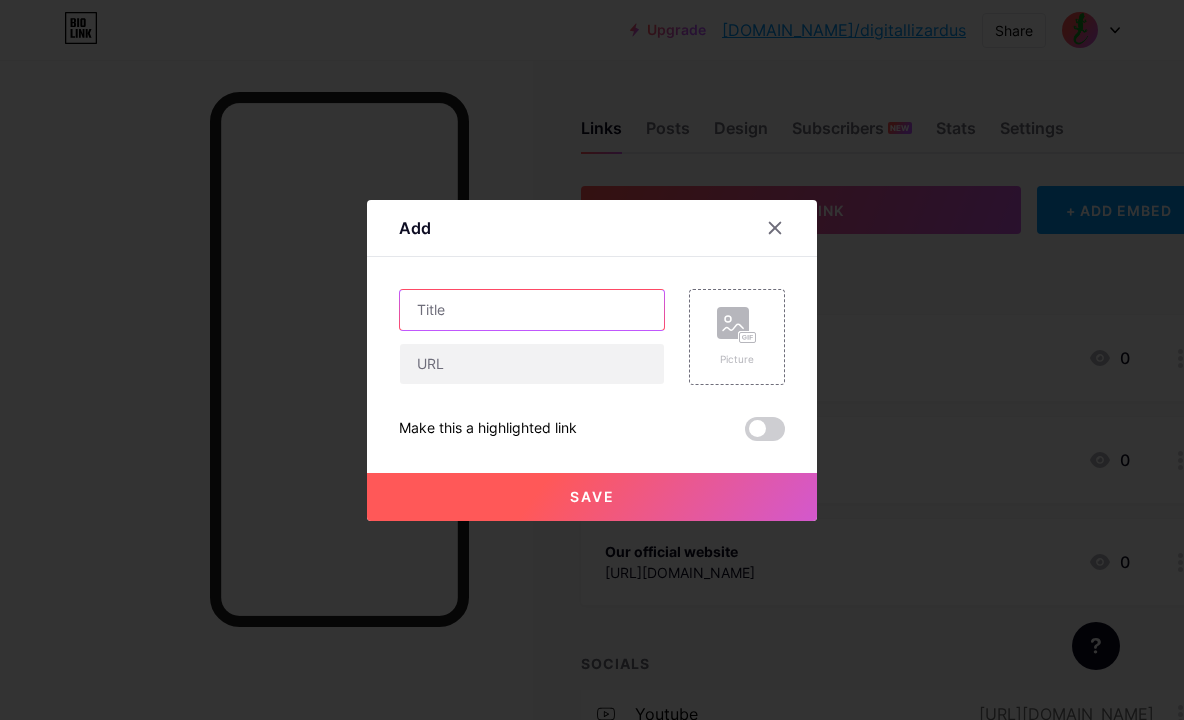 click at bounding box center [532, 310] 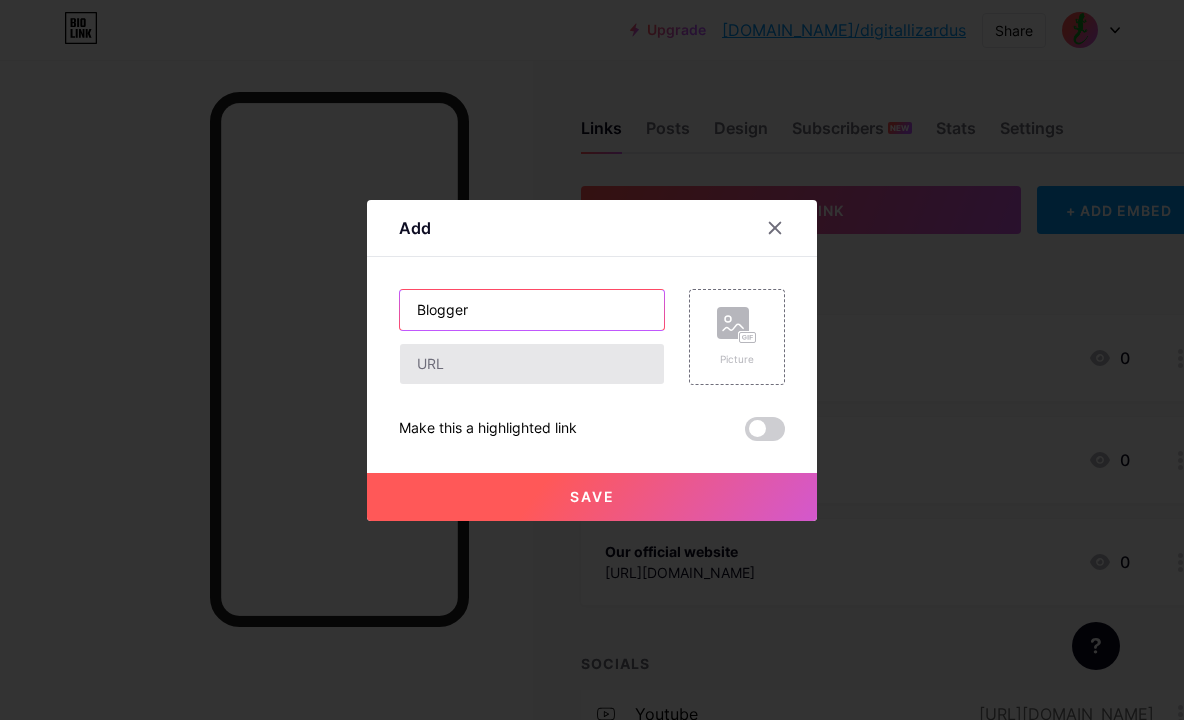 type on "Blogger" 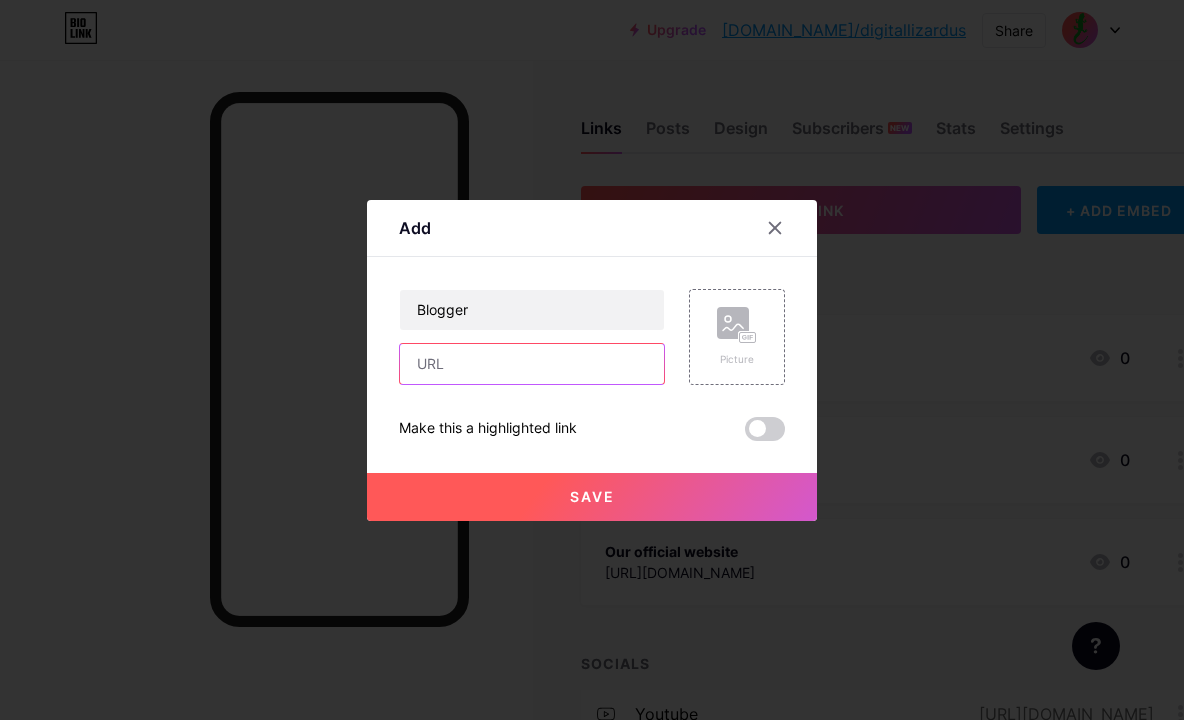 click at bounding box center [532, 364] 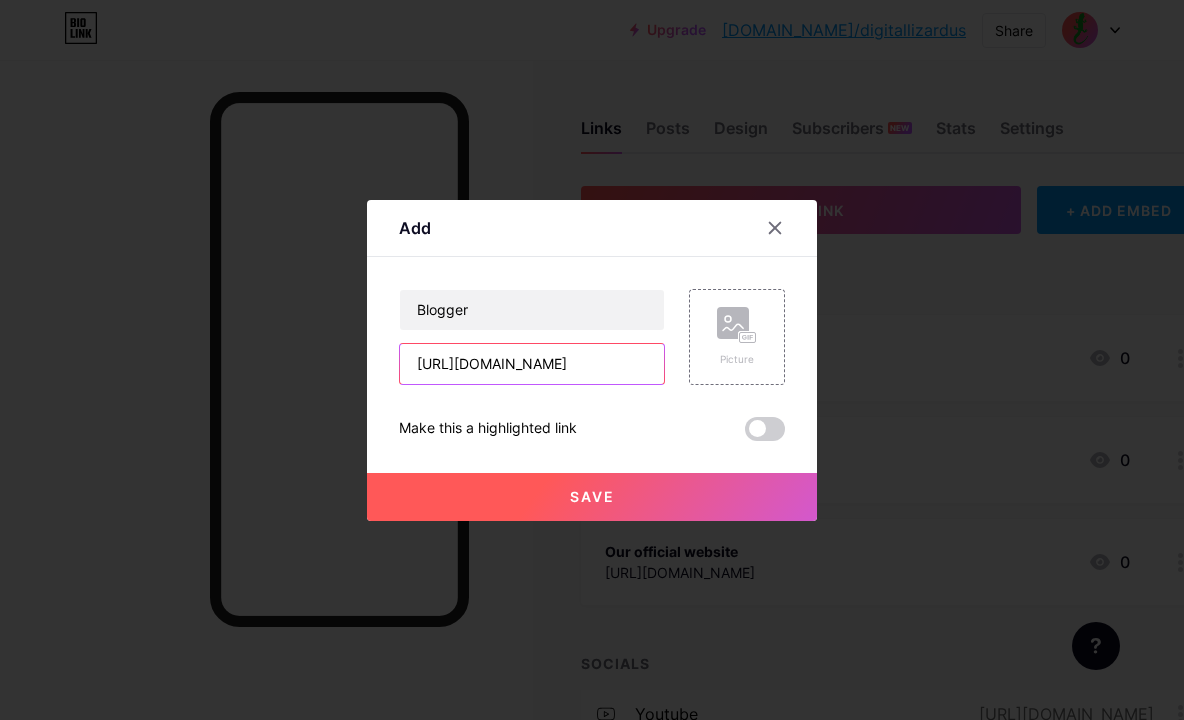 type on "[URL][DOMAIN_NAME]" 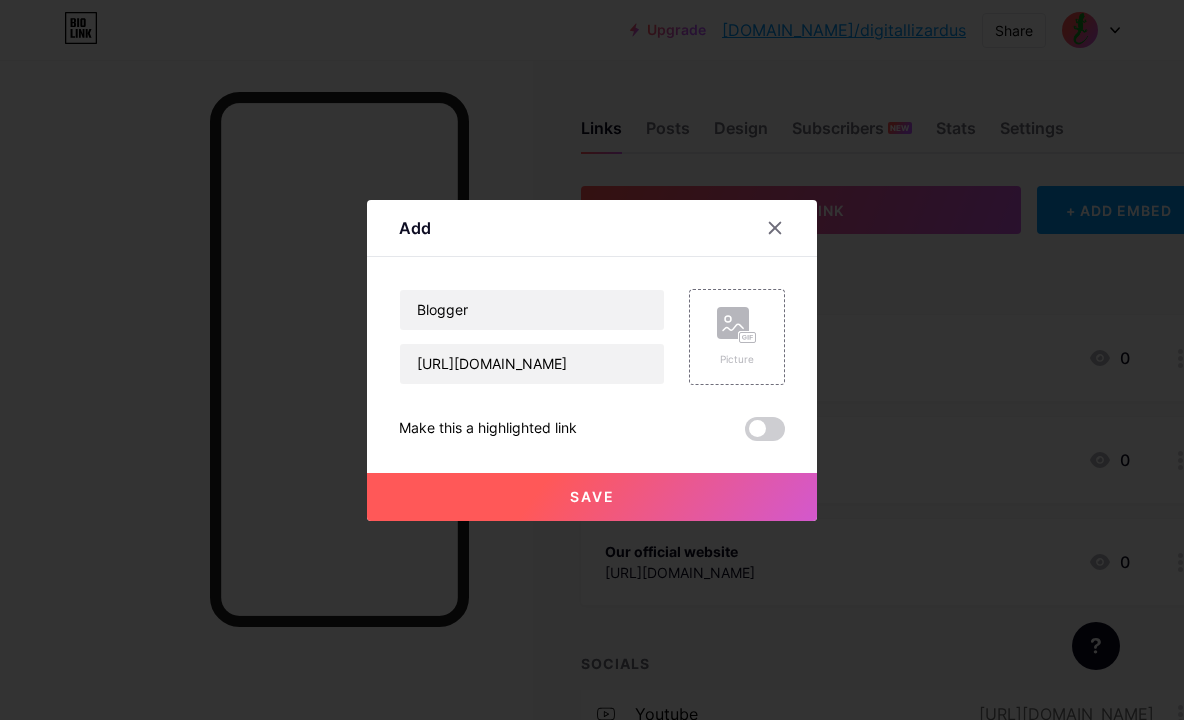 click on "Save" at bounding box center (592, 496) 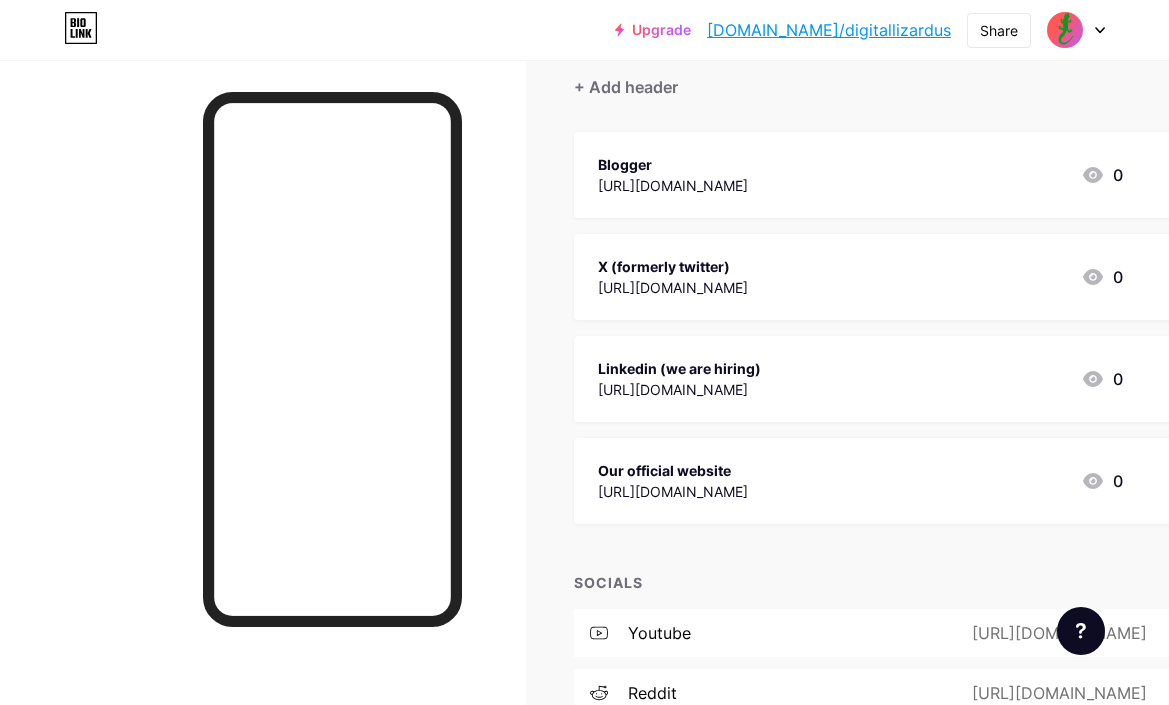 scroll, scrollTop: 200, scrollLeft: 0, axis: vertical 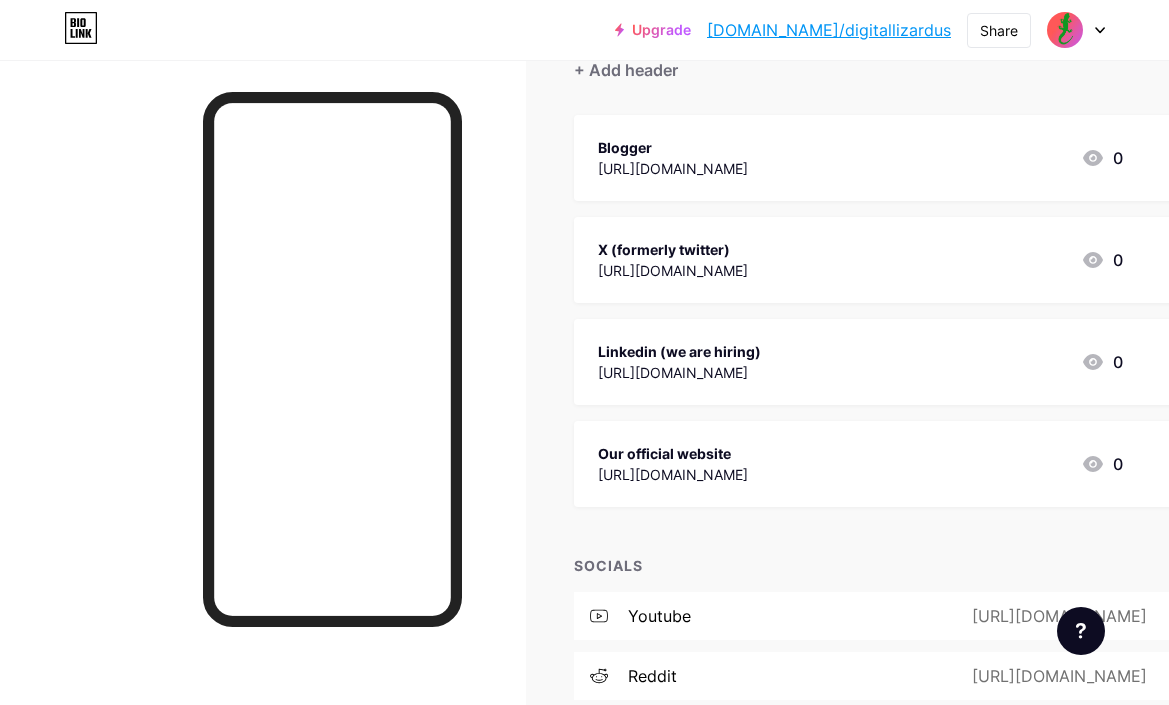 click on "Our official website
[URL][DOMAIN_NAME]
0" at bounding box center (860, 464) 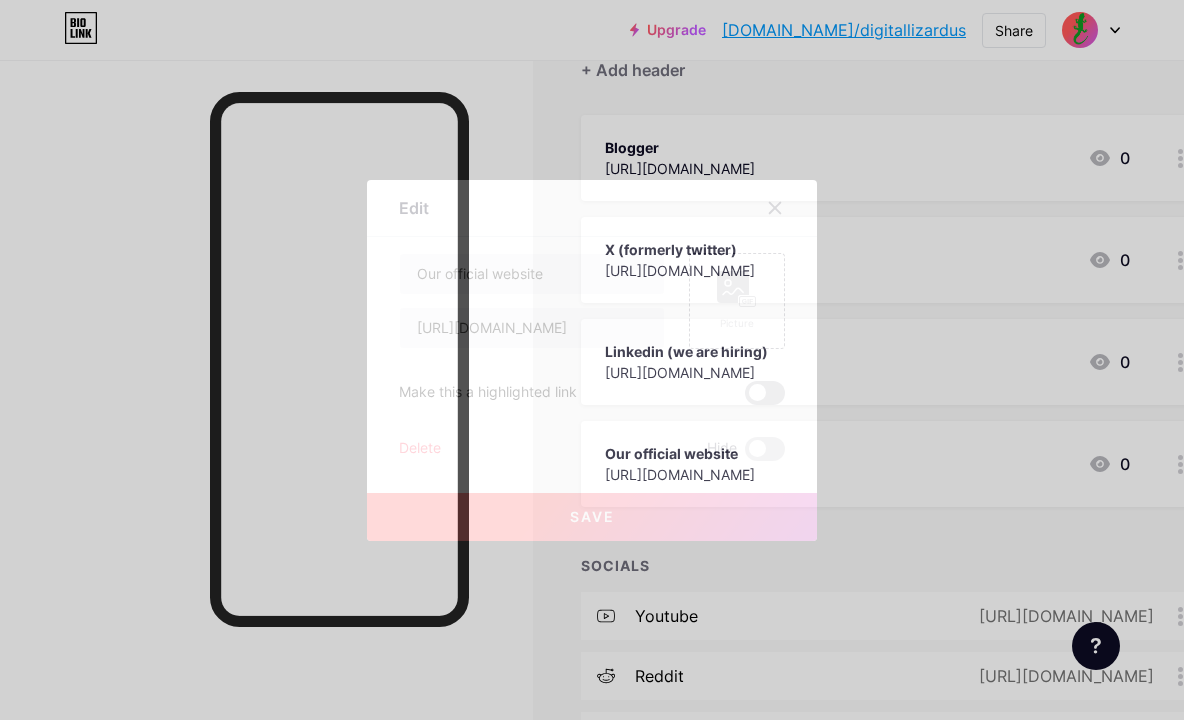 click at bounding box center (765, 393) 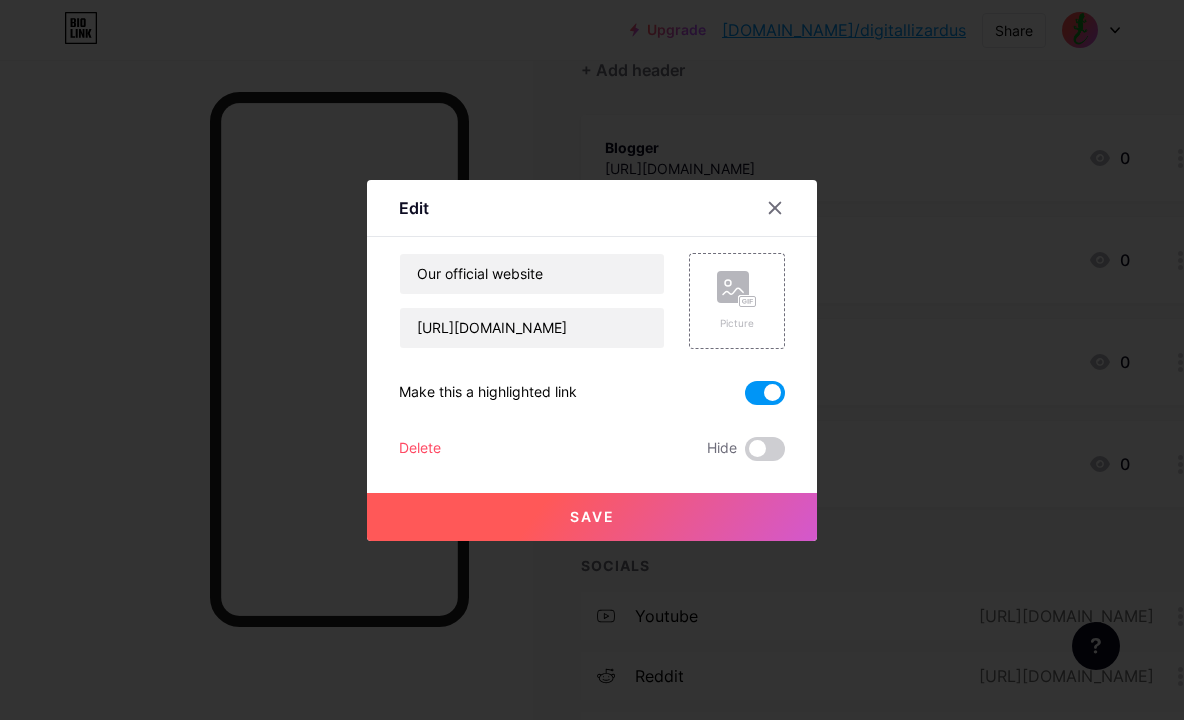 click on "Save" at bounding box center (592, 517) 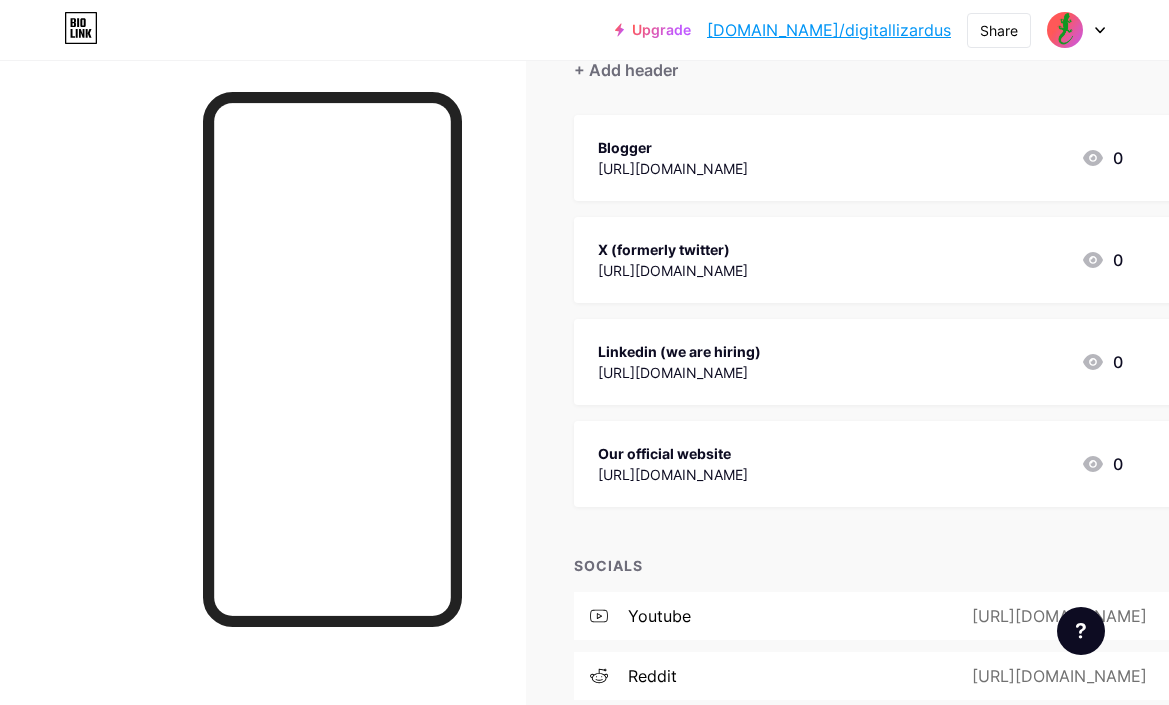 drag, startPoint x: 724, startPoint y: 461, endPoint x: 743, endPoint y: 528, distance: 69.641945 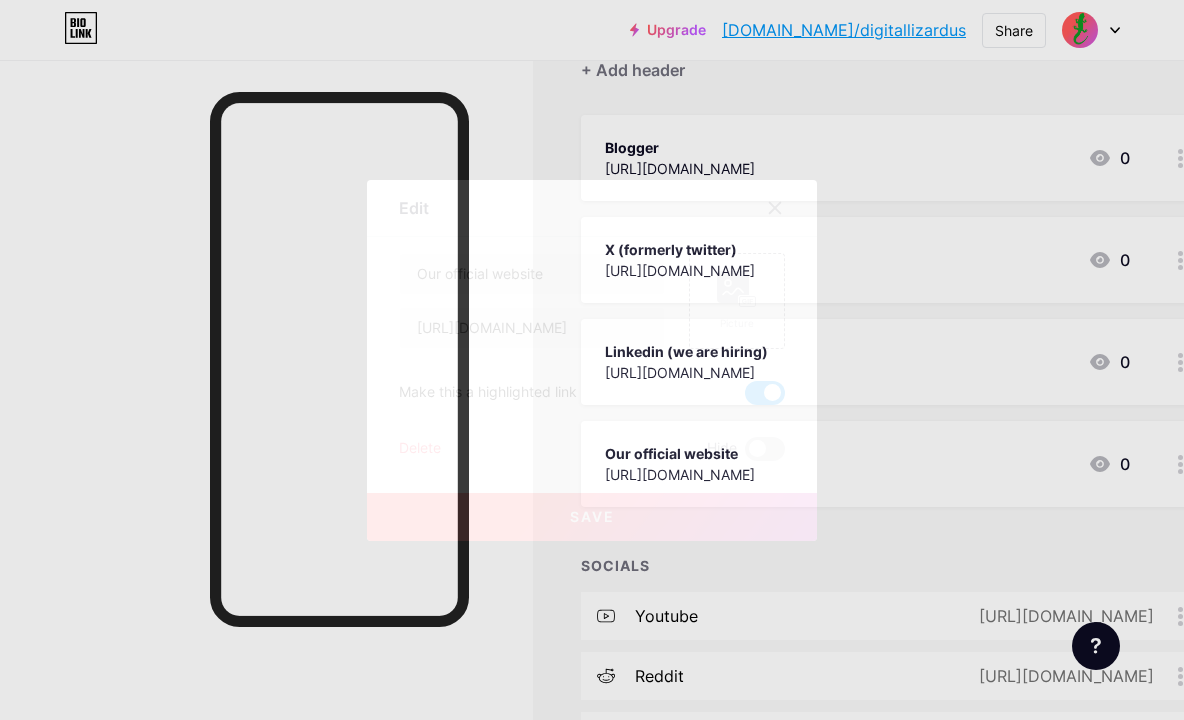 click at bounding box center (592, 360) 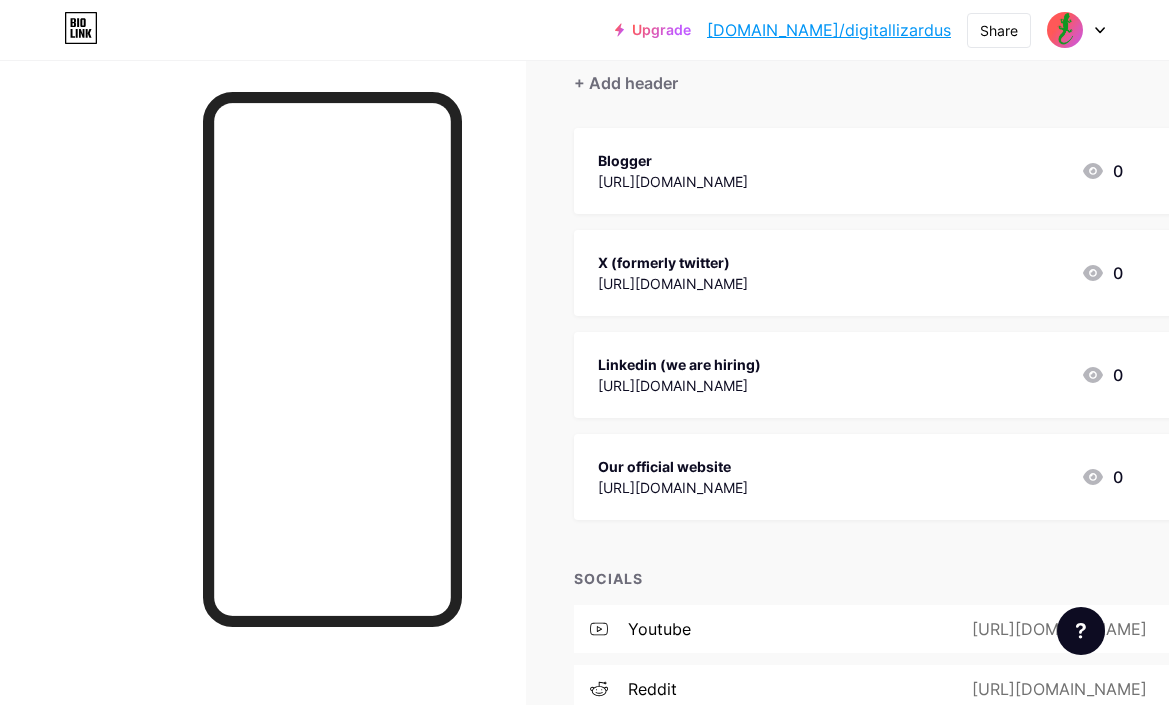 scroll, scrollTop: 200, scrollLeft: 0, axis: vertical 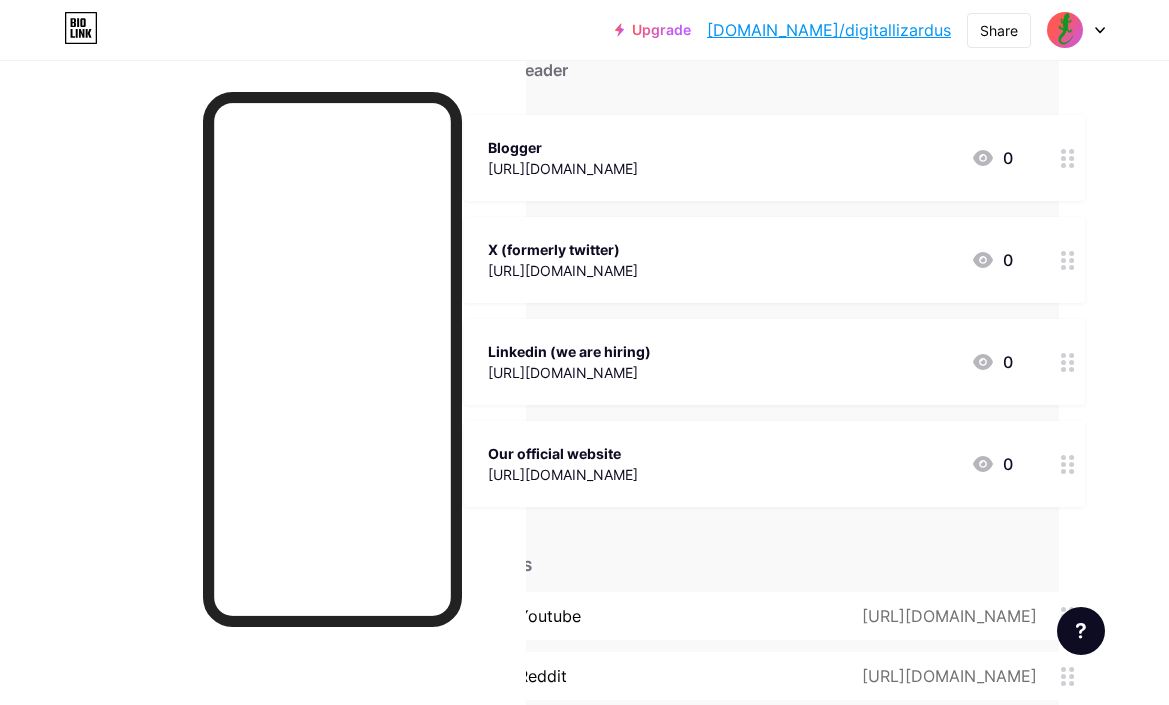 type 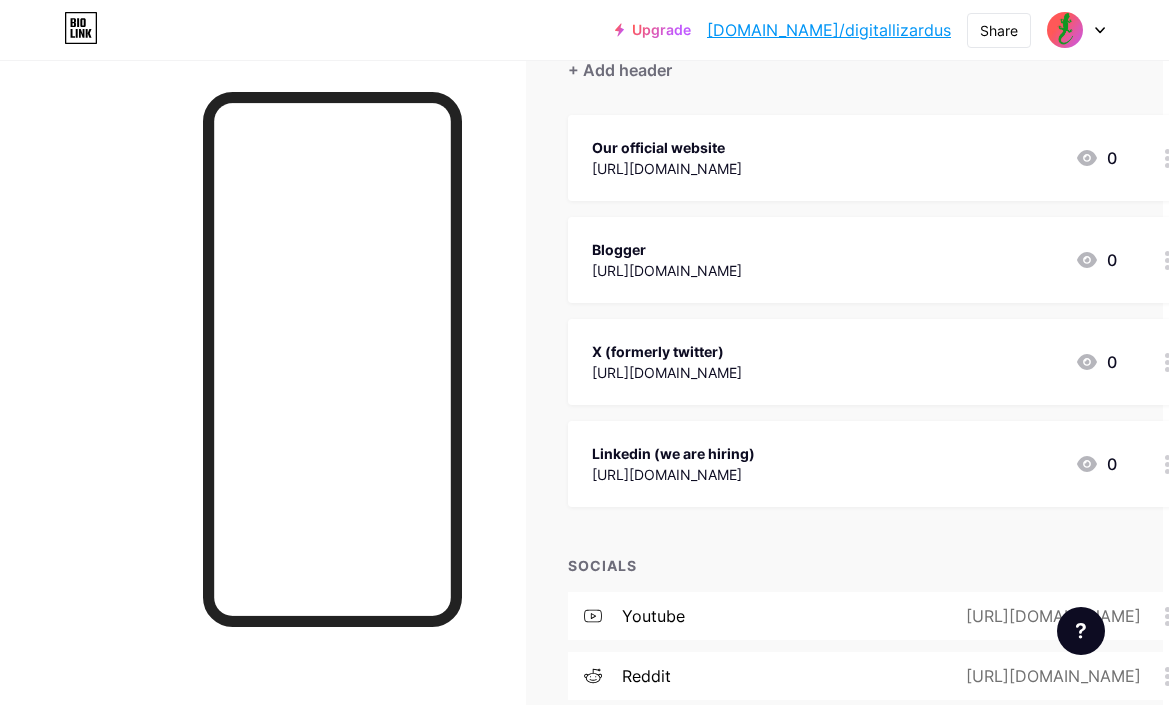 scroll, scrollTop: 200, scrollLeft: 0, axis: vertical 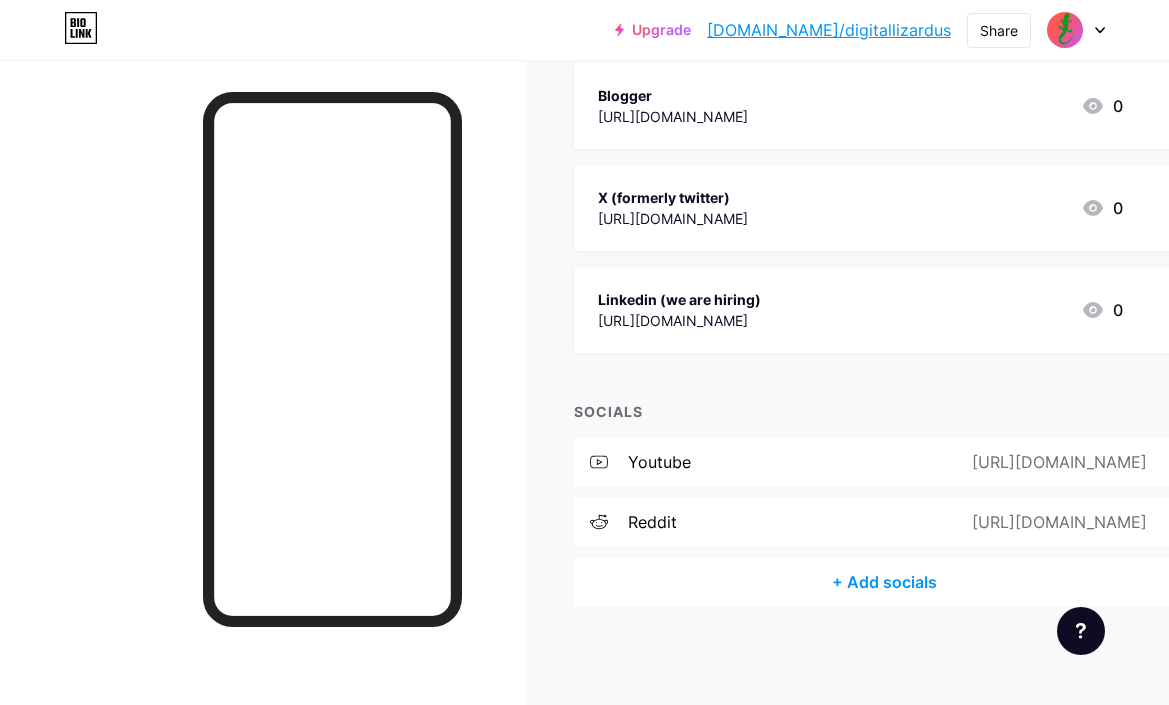 click on "+ Add socials" at bounding box center [884, 582] 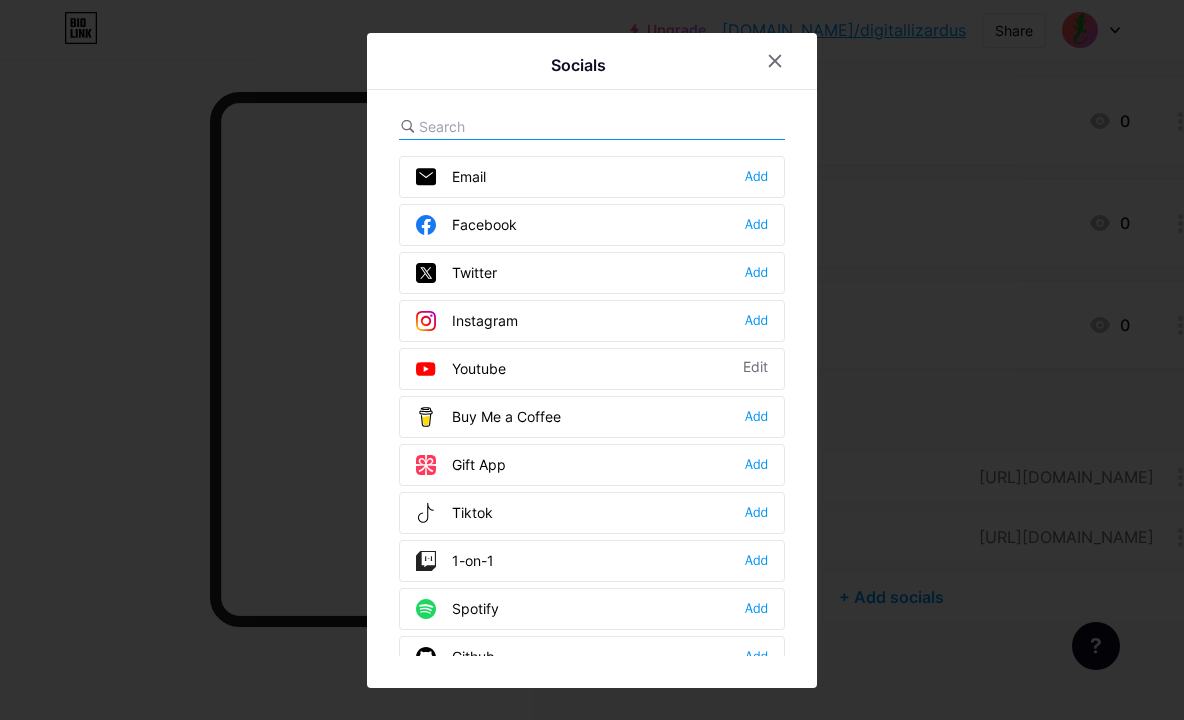 click at bounding box center (529, 126) 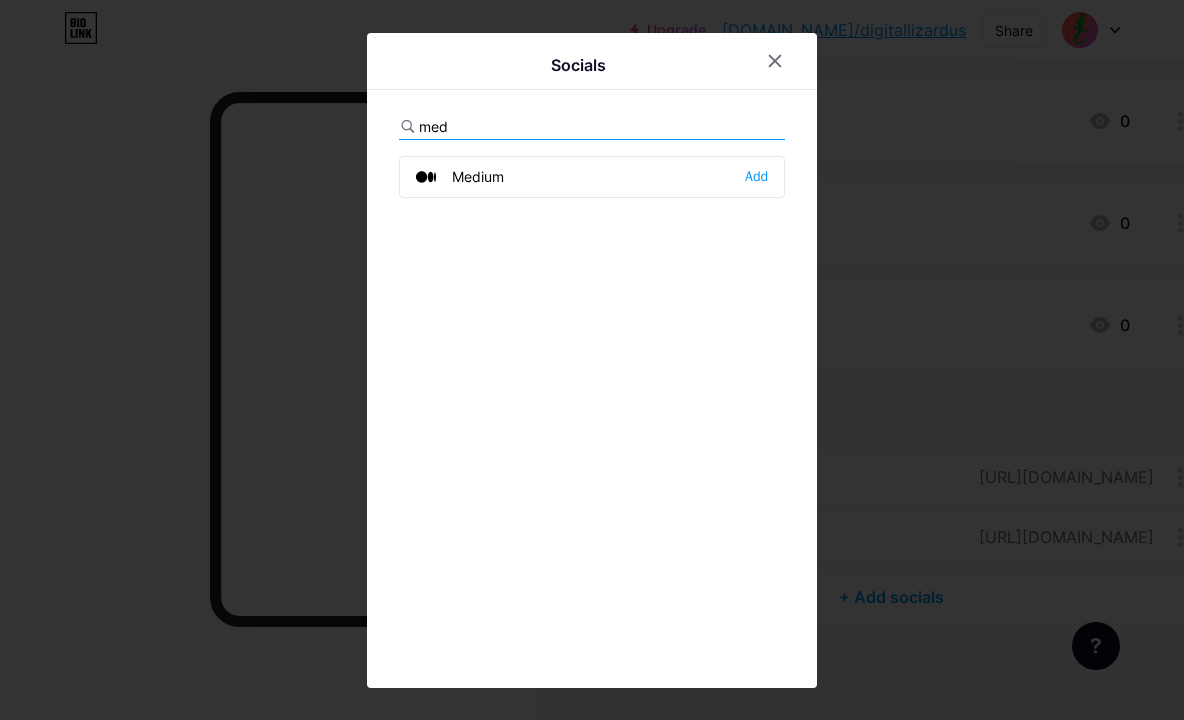 type on "med" 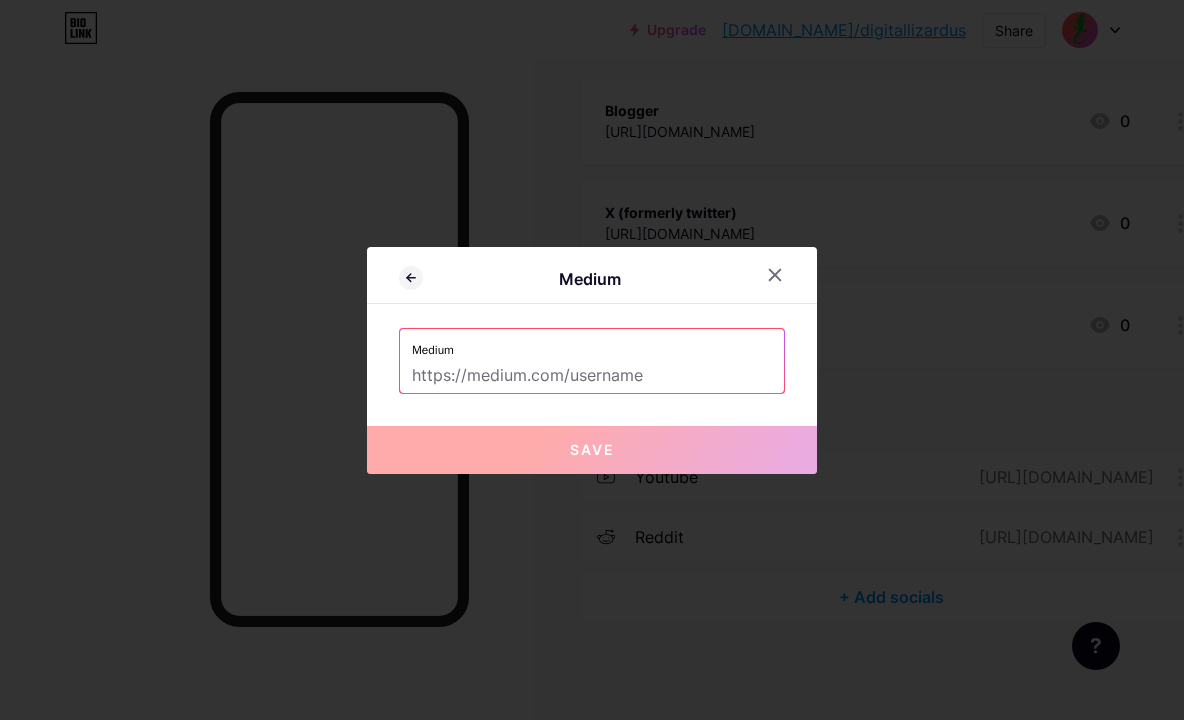click at bounding box center [592, 376] 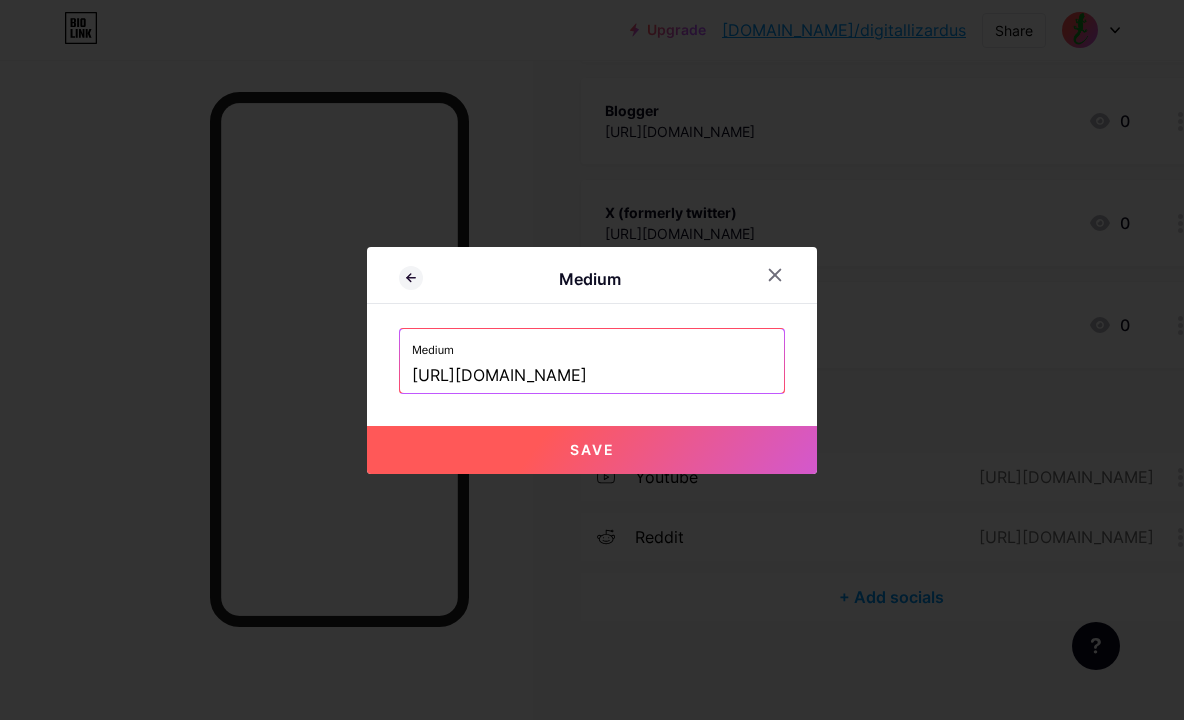 type on "[URL][DOMAIN_NAME]" 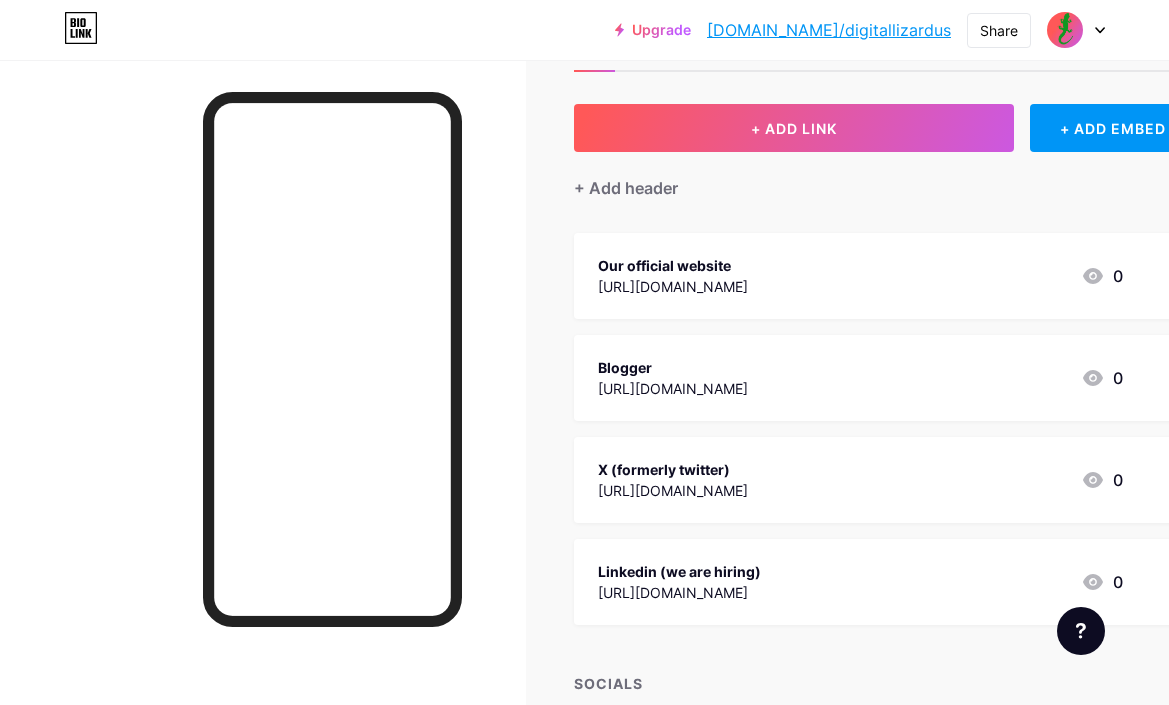 scroll, scrollTop: 14, scrollLeft: 0, axis: vertical 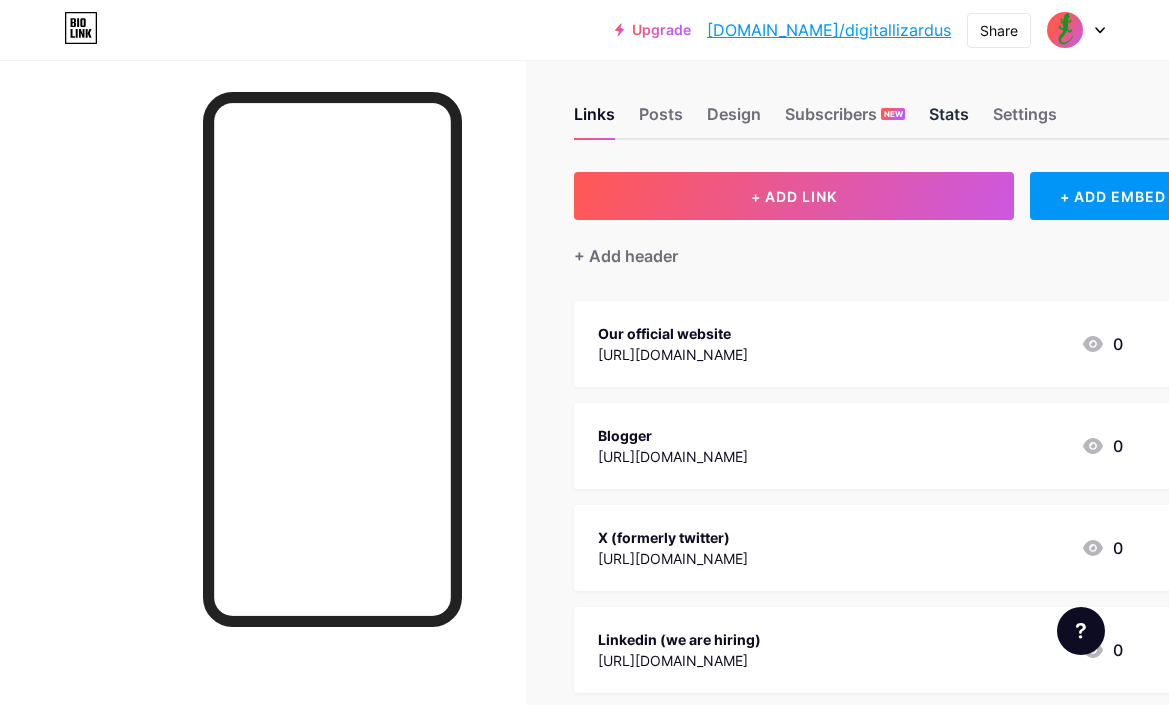 click on "Stats" at bounding box center (949, 120) 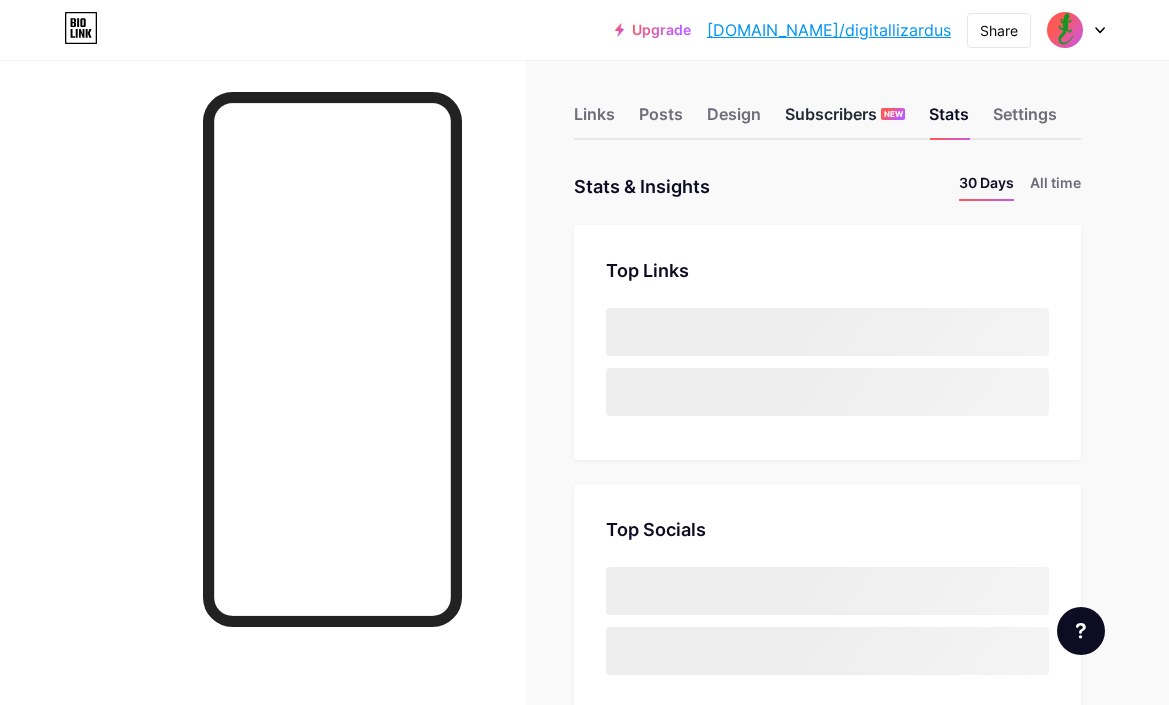 scroll, scrollTop: 0, scrollLeft: 0, axis: both 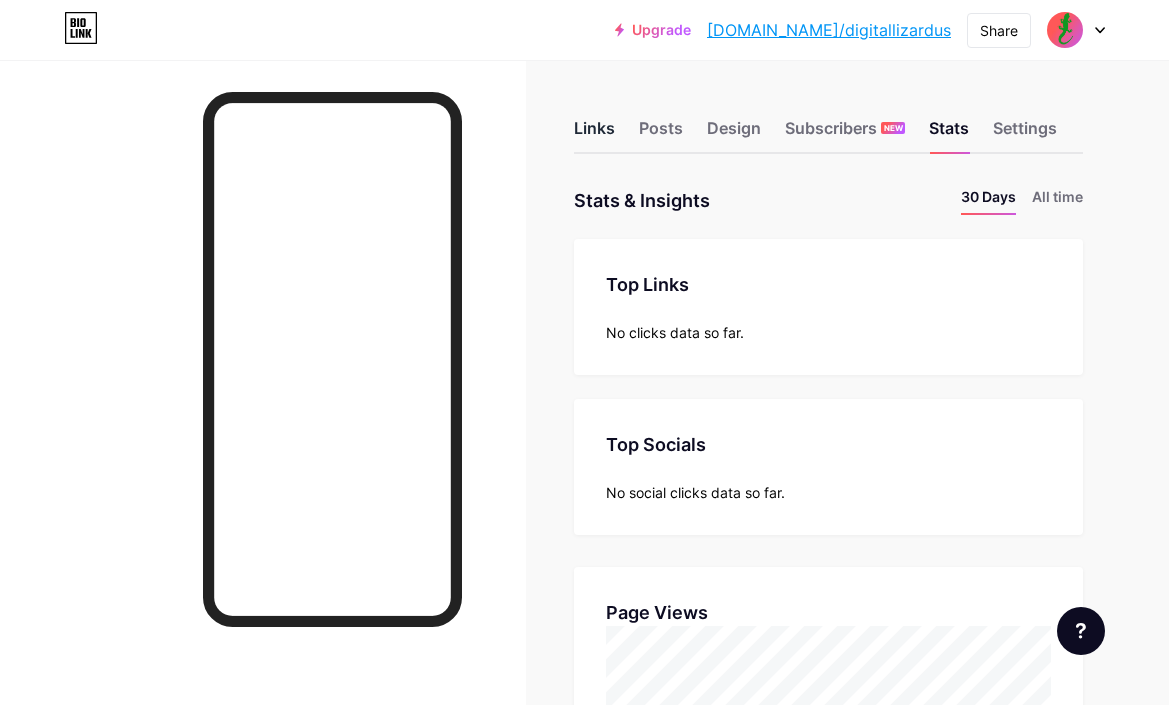 click on "Links" at bounding box center [594, 134] 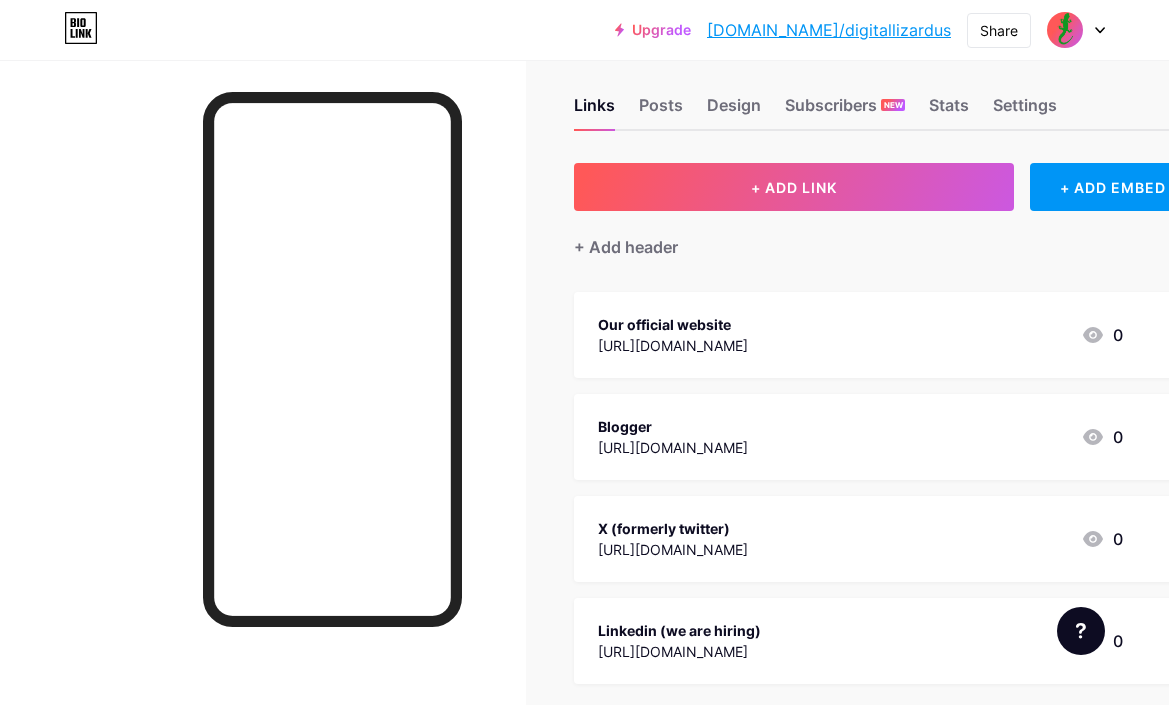 scroll, scrollTop: 0, scrollLeft: 0, axis: both 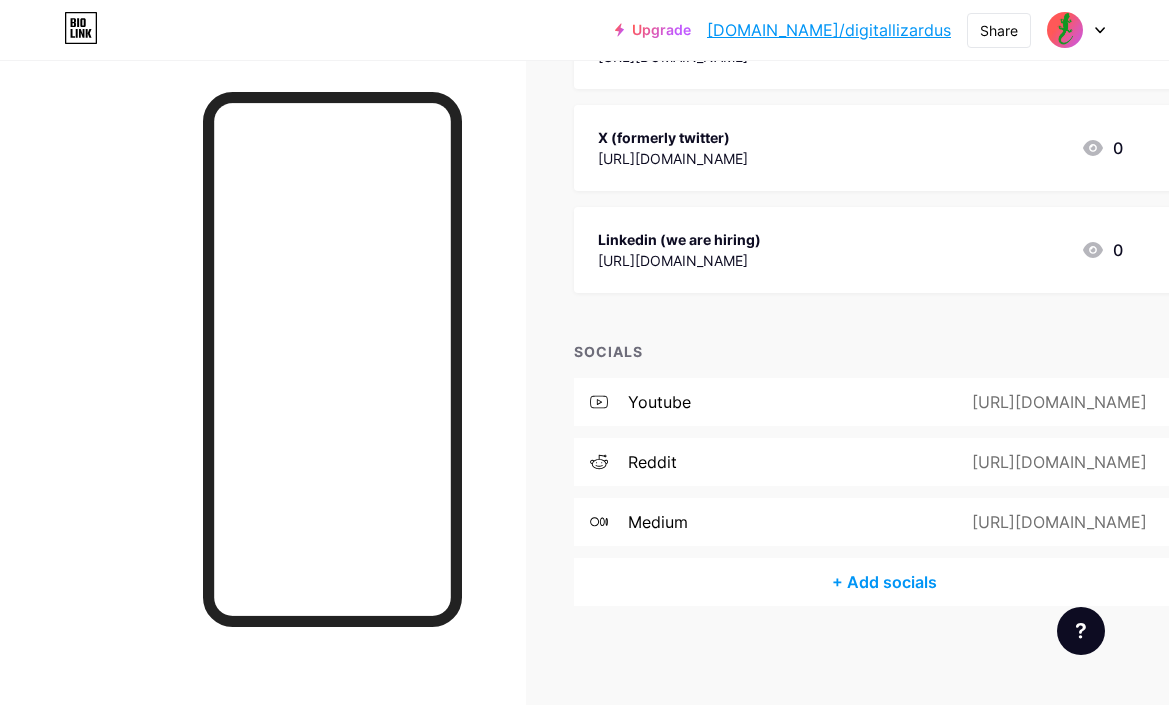 click on "+ Add socials" at bounding box center [884, 582] 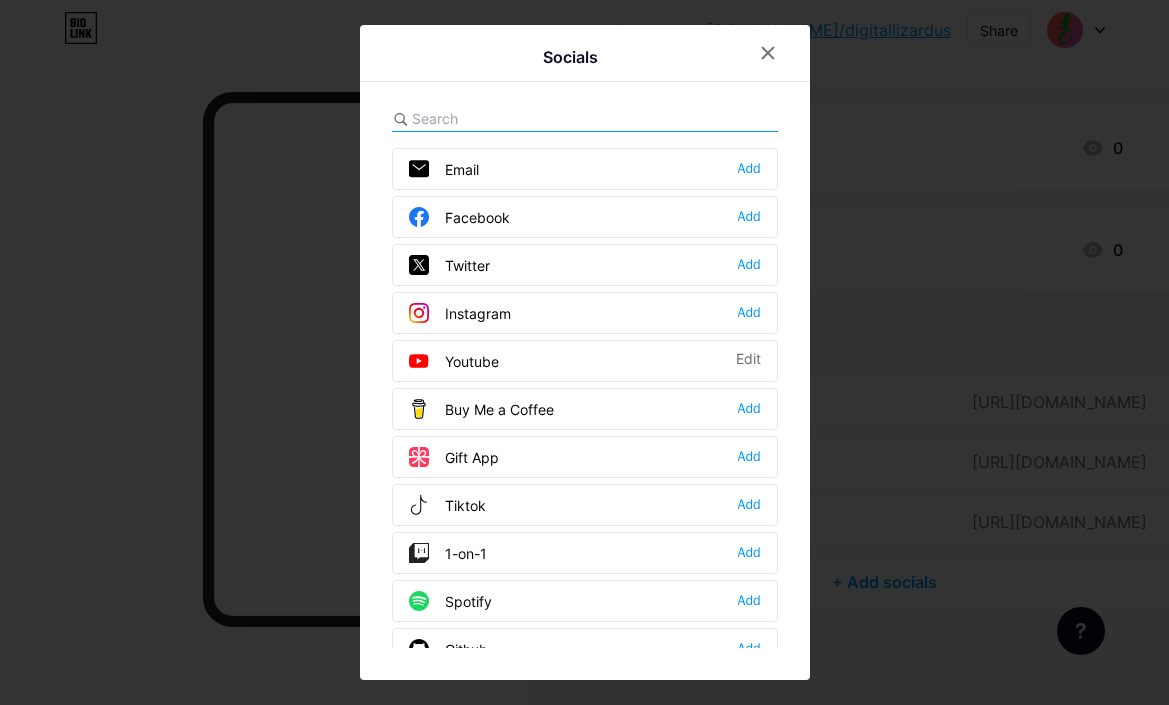 scroll, scrollTop: 399, scrollLeft: 0, axis: vertical 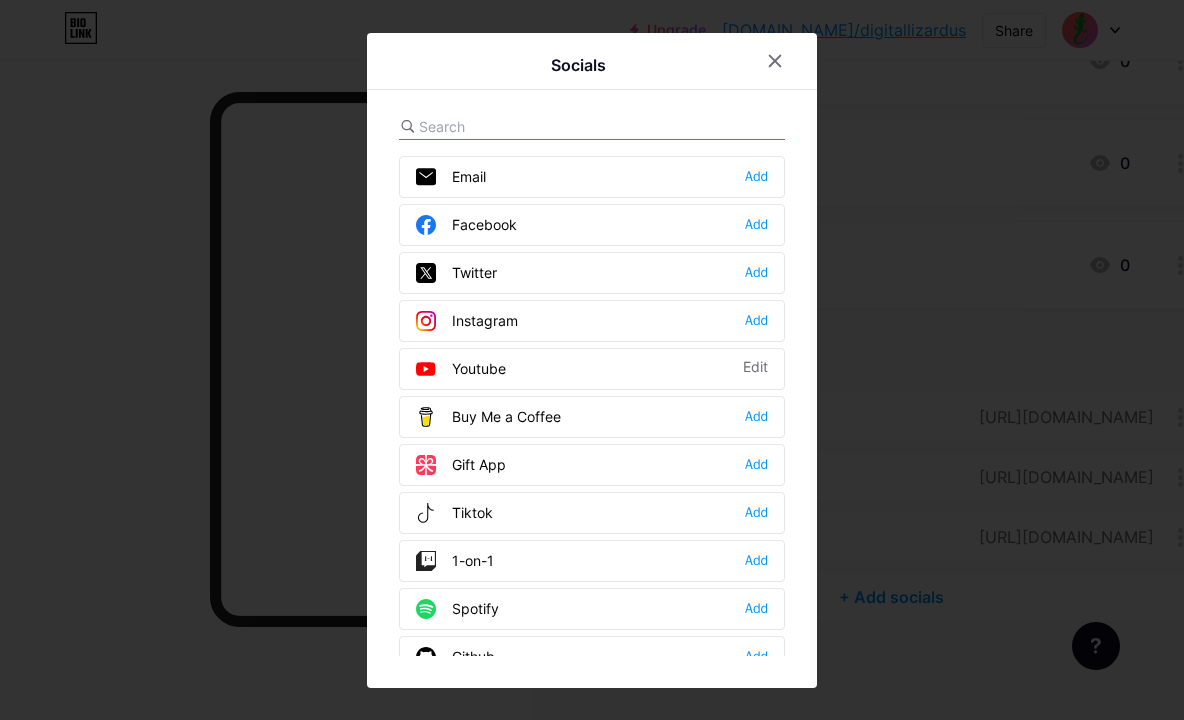 click at bounding box center [529, 126] 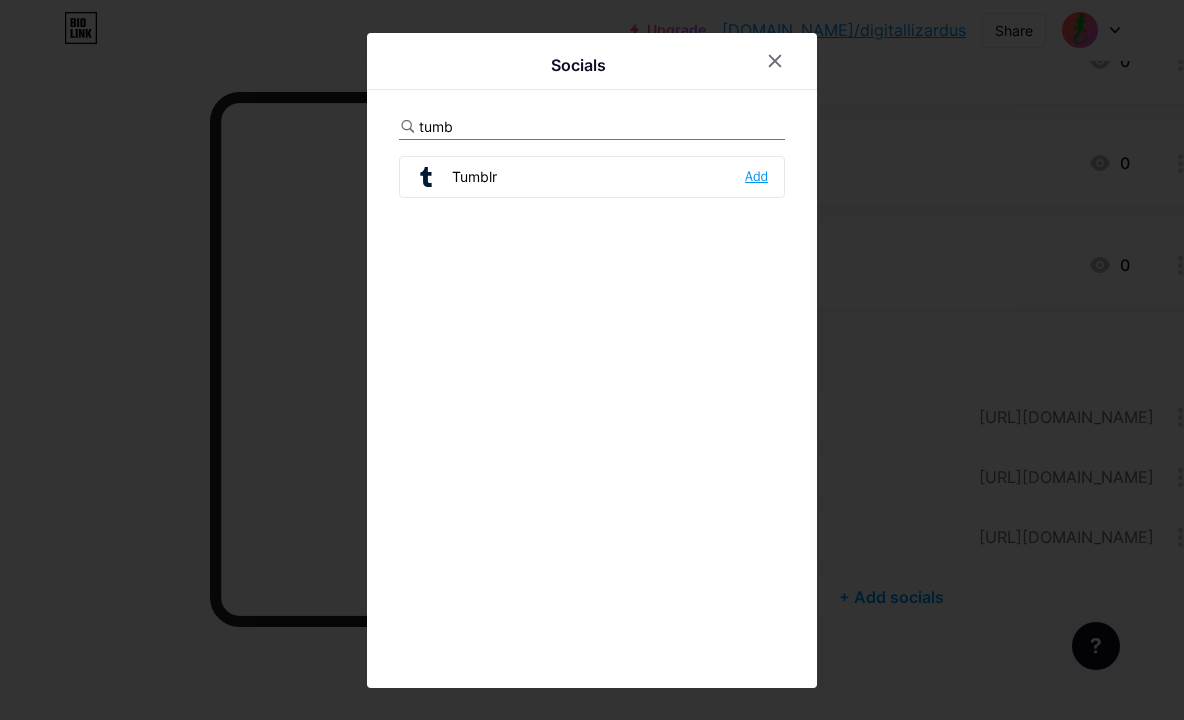 type on "tumb" 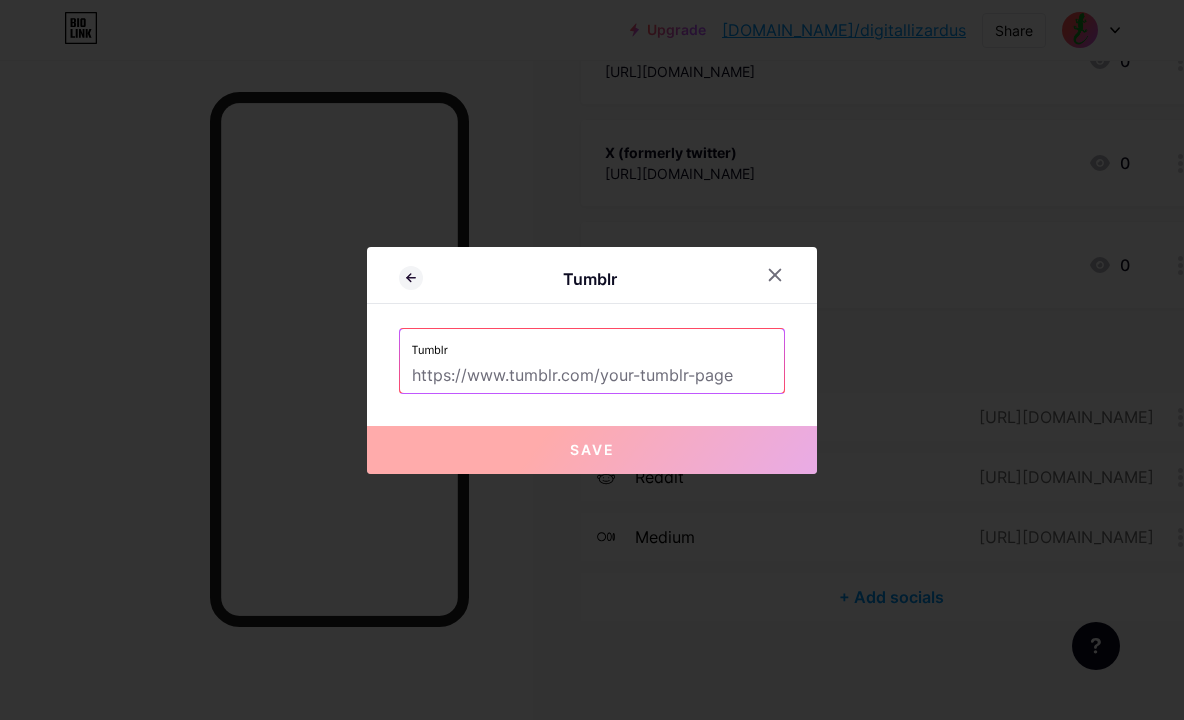 click at bounding box center (592, 376) 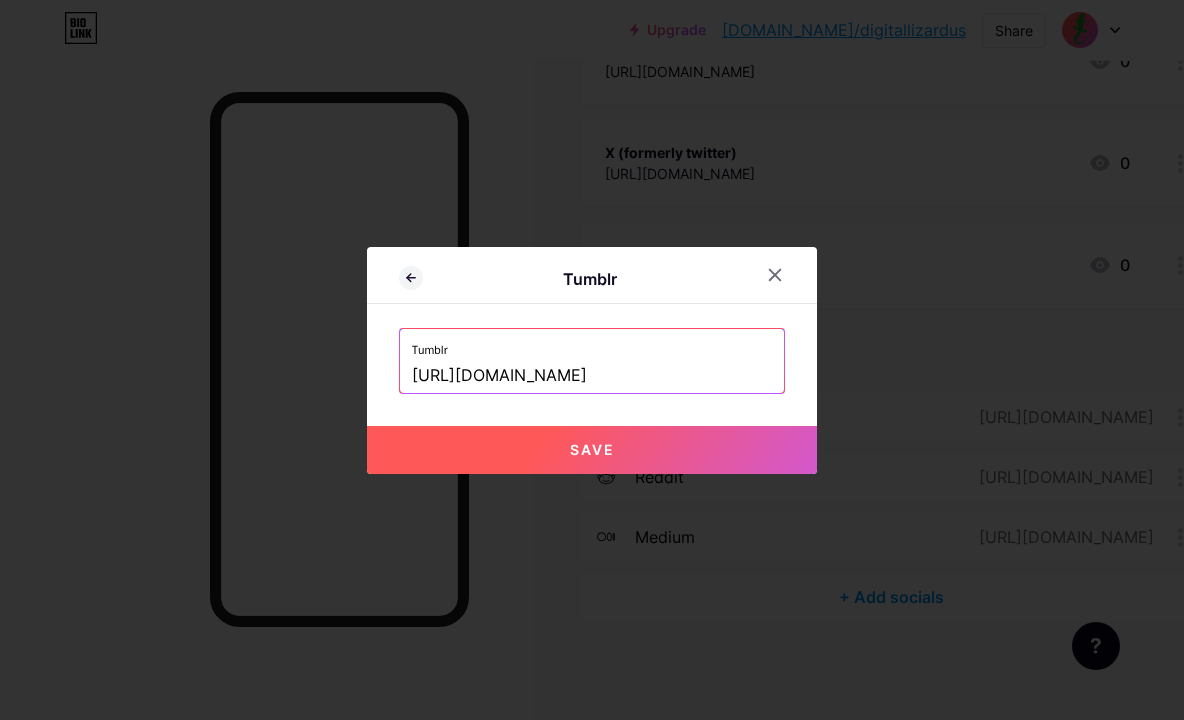 type on "[URL][DOMAIN_NAME]" 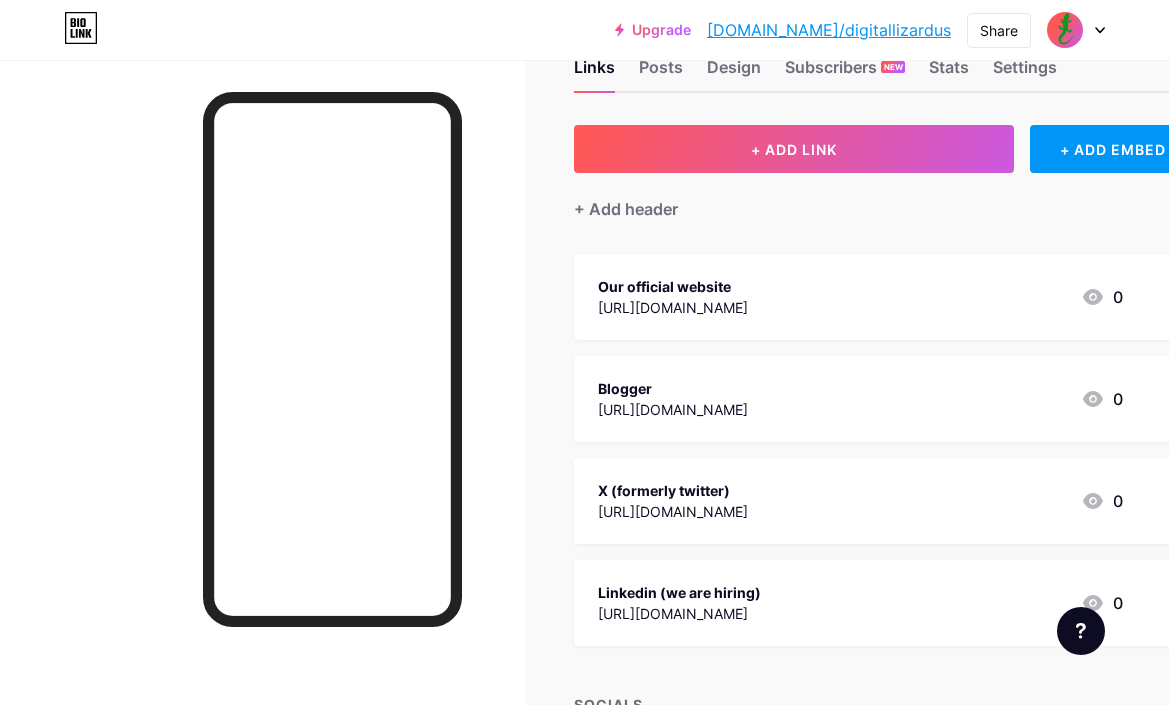 scroll, scrollTop: 0, scrollLeft: 0, axis: both 